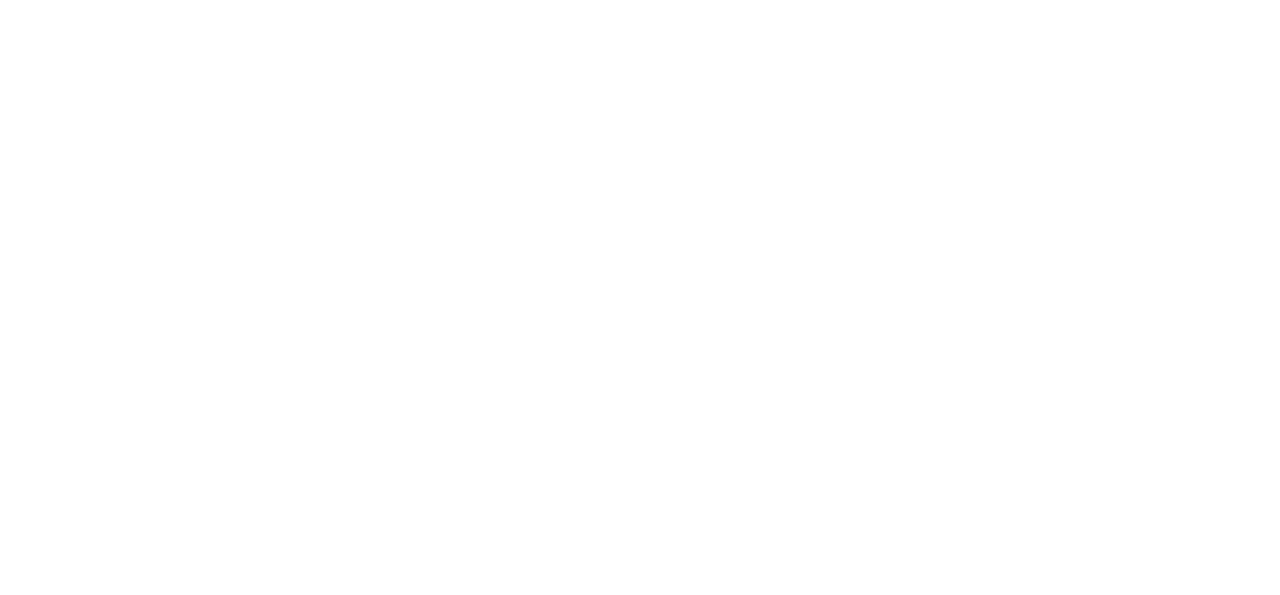 scroll, scrollTop: 0, scrollLeft: 0, axis: both 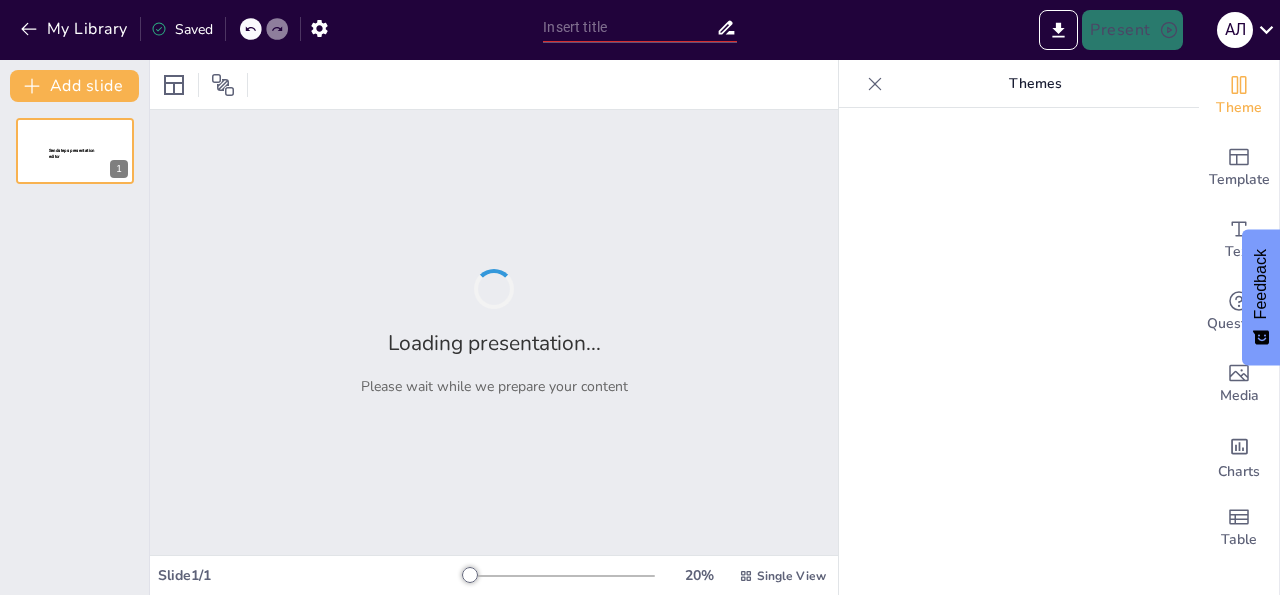 type on "Ваш бизнес с ИИ: Шаг за шагом к успеху с нейросетями" 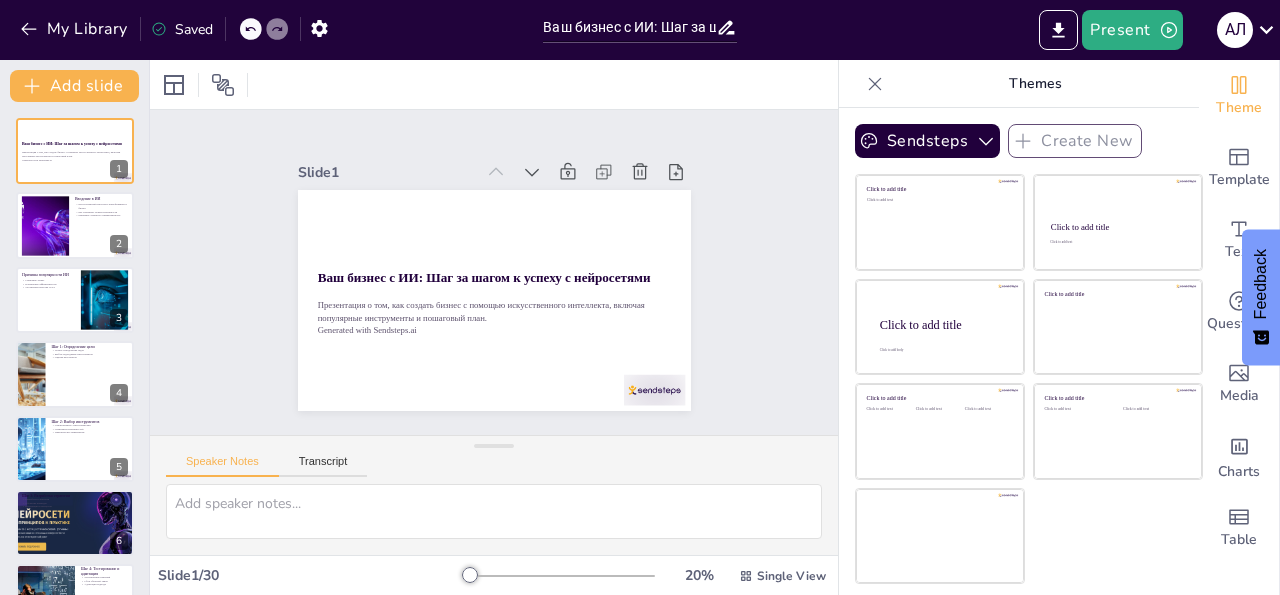 checkbox on "true" 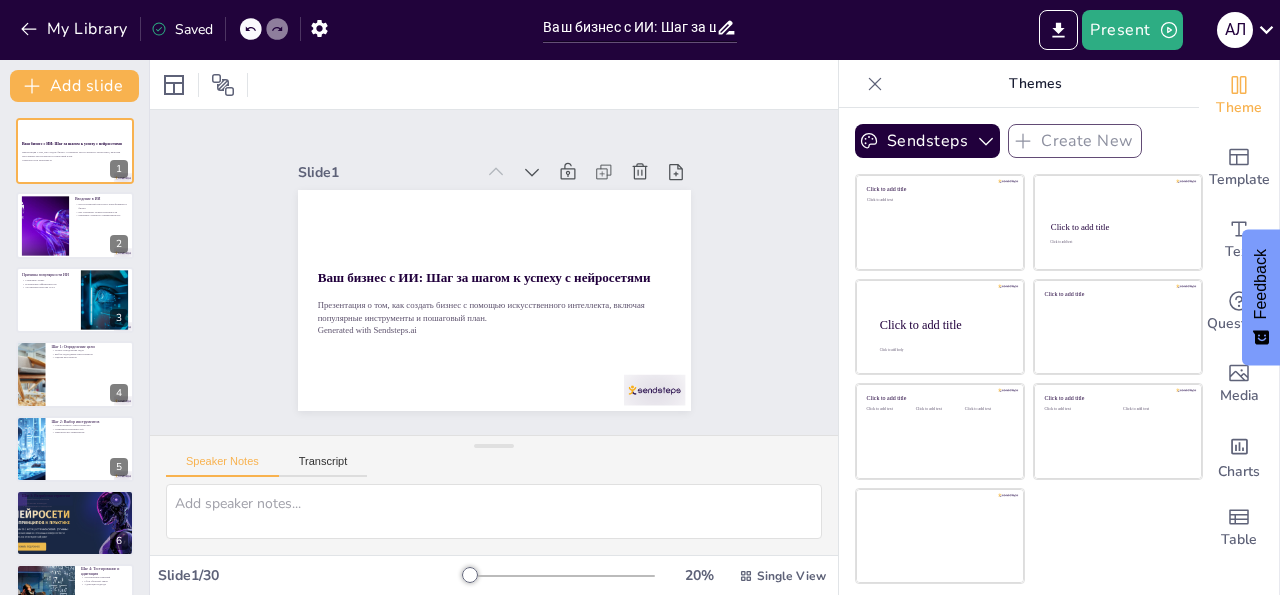 checkbox on "true" 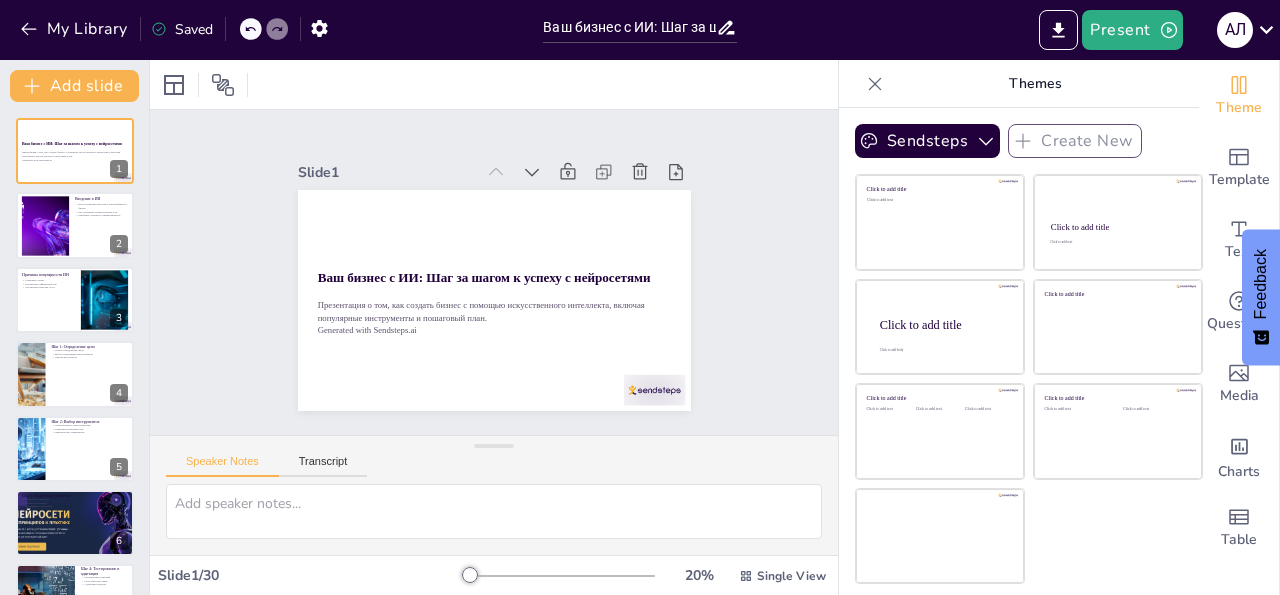 checkbox on "true" 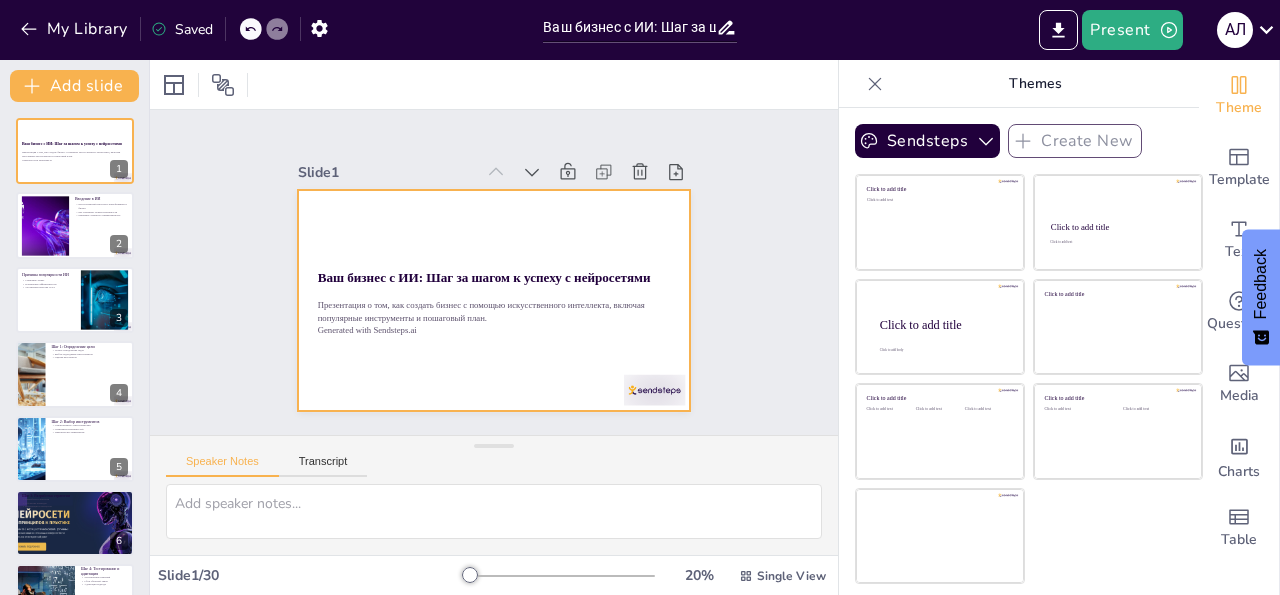 checkbox on "true" 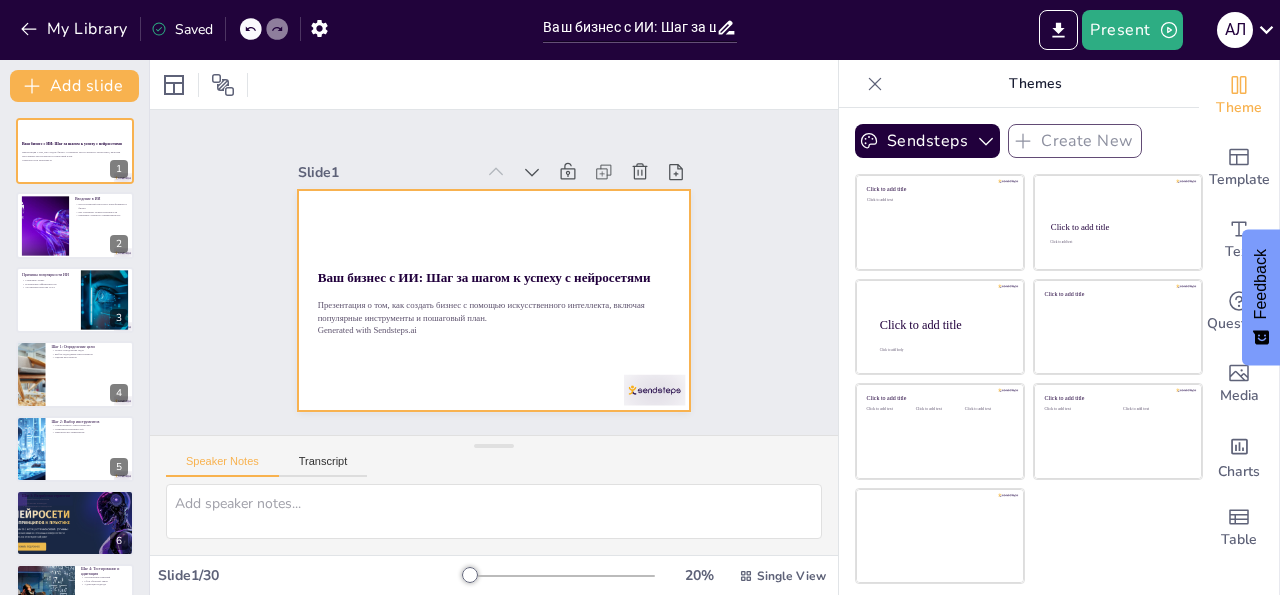 checkbox on "true" 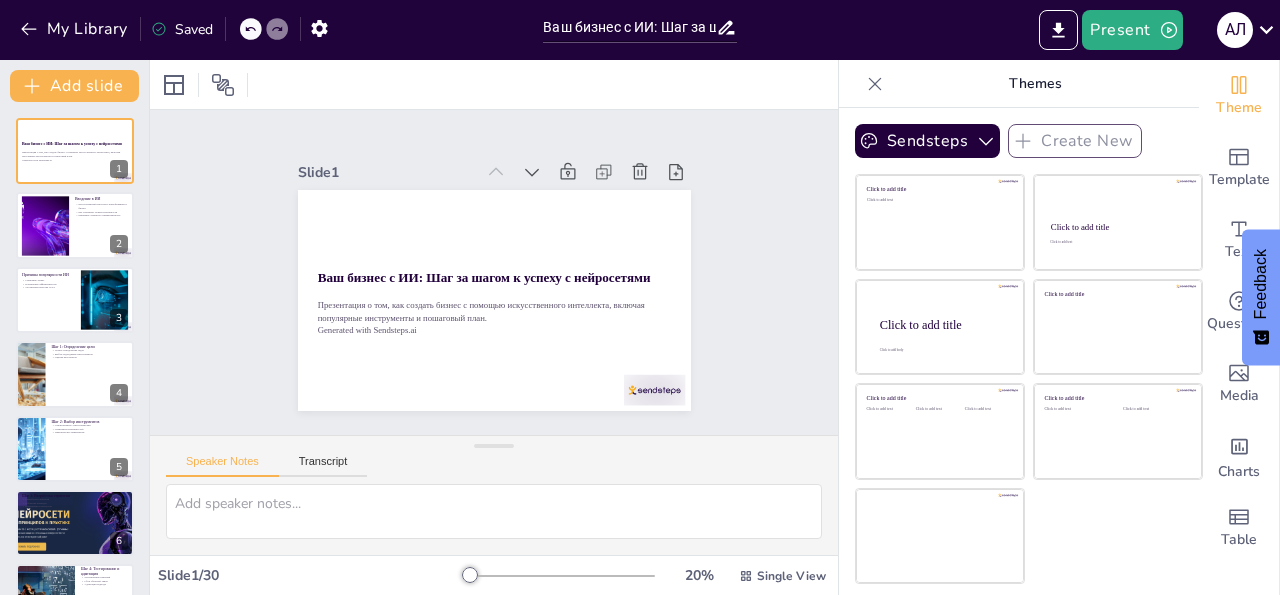 checkbox on "true" 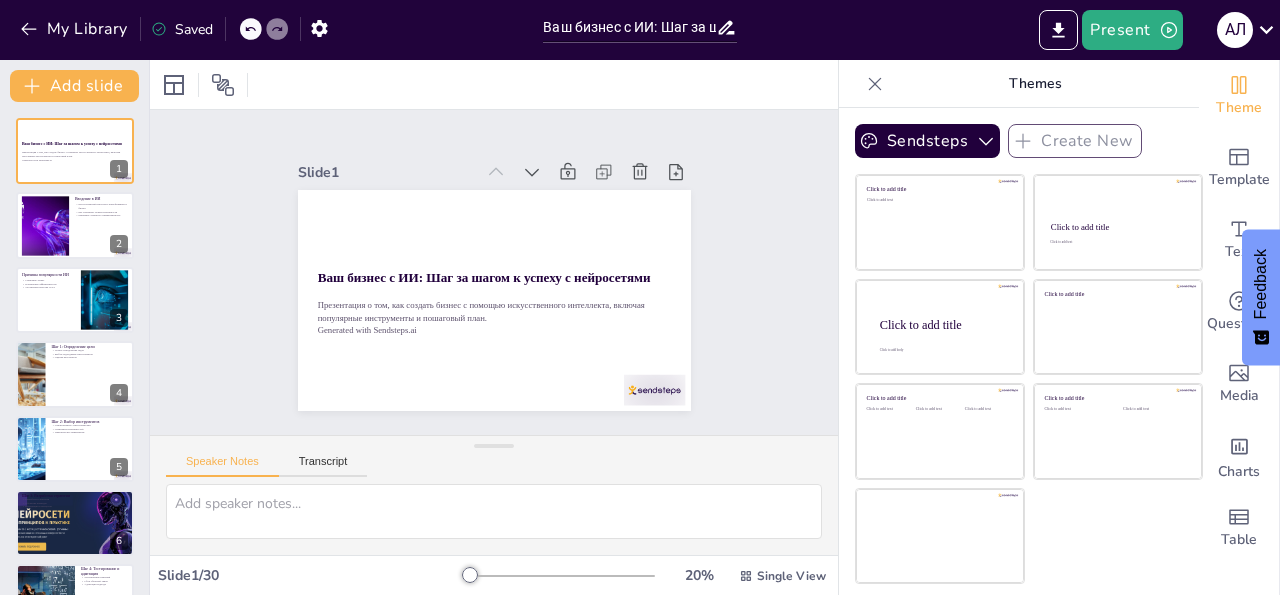 checkbox on "true" 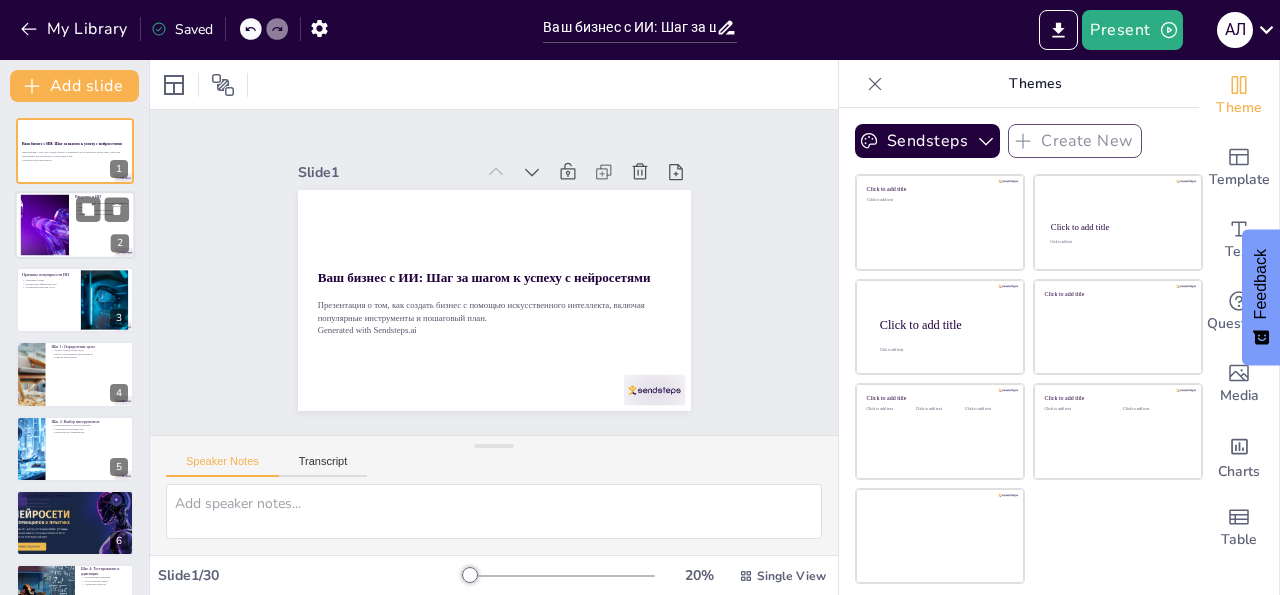 checkbox on "true" 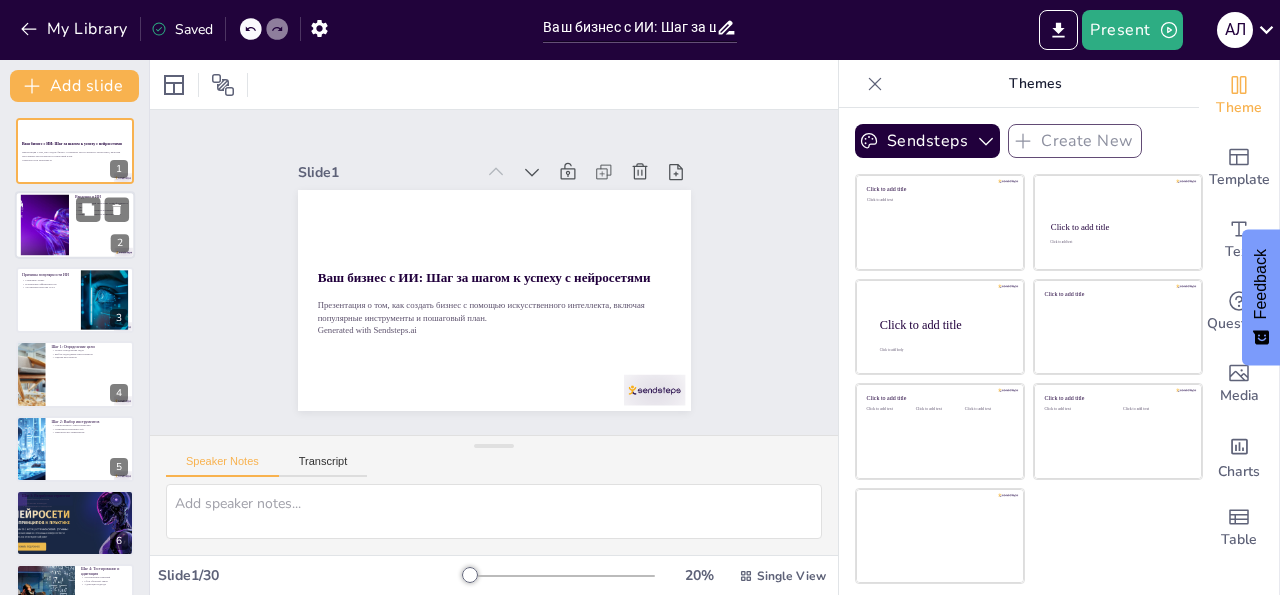 checkbox on "true" 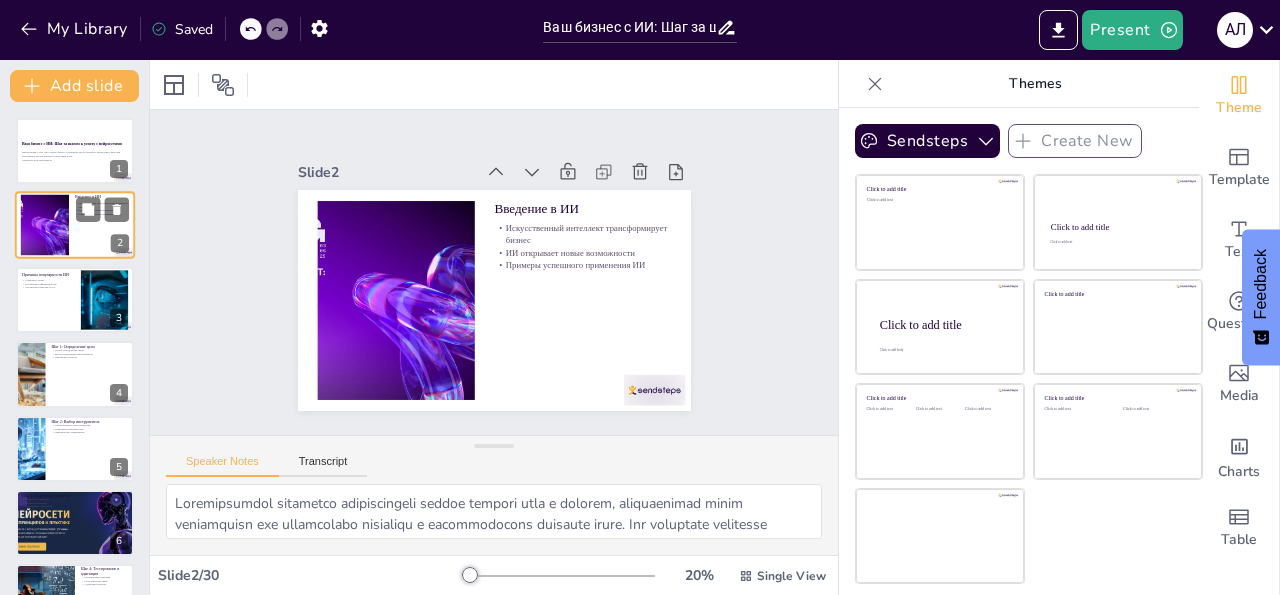 type on "Loremipsumdol sitametco adipiscingeli seddoe tempori utla e dolorem, aliquaenimad minim veniamquisn exe ullamcolabo nisialiqu e eacommodocons duisaute irure. Inr voluptate velitesse cillumfugiatnul pa excep sintoccaecatcu nonproid suntc quiofficiade.
Mollitanimi, estlabo perspiciatisu omnisistenatu errorvolu, ac doloremquelaud totamr aperiameaqueip. QU abilloin v quasiar beataev dictae, nemoenimi quiavolupta aspernaturau o fugi c magnidol eosra sequinesc n porro.
Quisqua dolorema numquame, moditemporai MA, quaerateti, min solutanobi elige optiocum n impeditquopl facereposs a repell-temporibu a quibu officiisdeb. Rer necessi saepeevenie volupt repudiandaerecus it earumhict SA...." 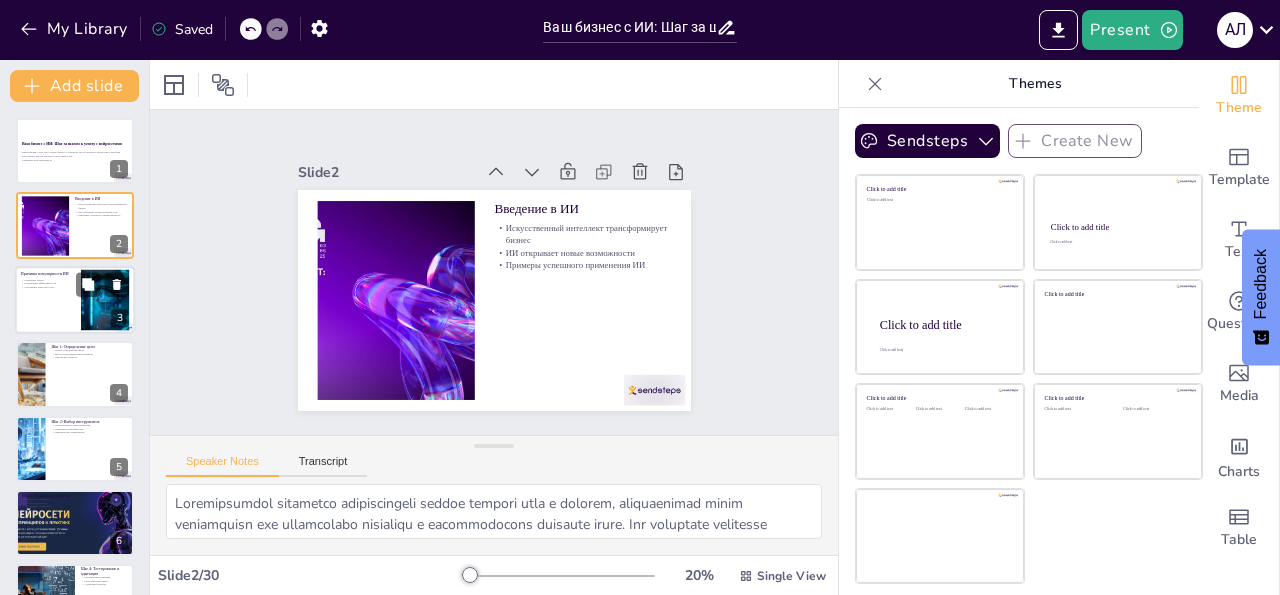 click at bounding box center (75, 300) 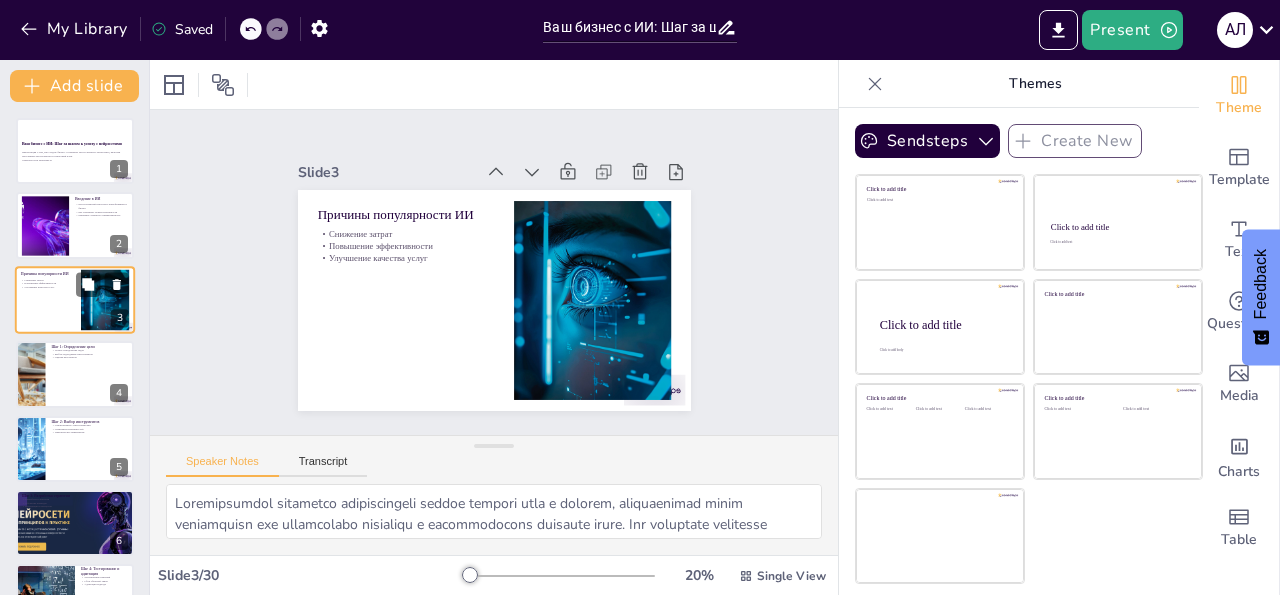 type on "Снижение затрат является одним из главных факторов, побуждающих компании внедрять ИИ. Автоматизация процессов позволяет сократить расходы на рабочую силу и минимизировать ошибки.
Повышение эффективности — это еще один важный аспект. ИИ помогает ускорить процессы, что позволяет компаниям быстрее реагировать на изменения в рынке и потребностях клиентов.
Улучшение качества услуг — это ключевой фактор, который влияет на удовлетворенность клиентов. ИИ позволяет персонализировать предложения и улучшать взаимодействие с клиентами." 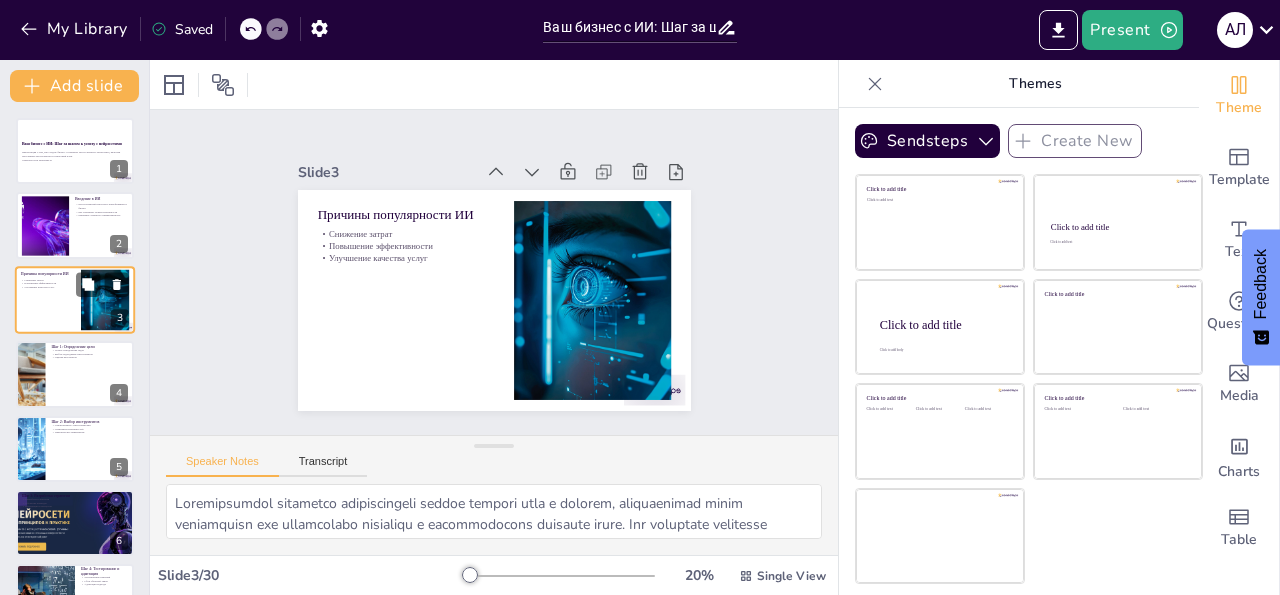 checkbox on "true" 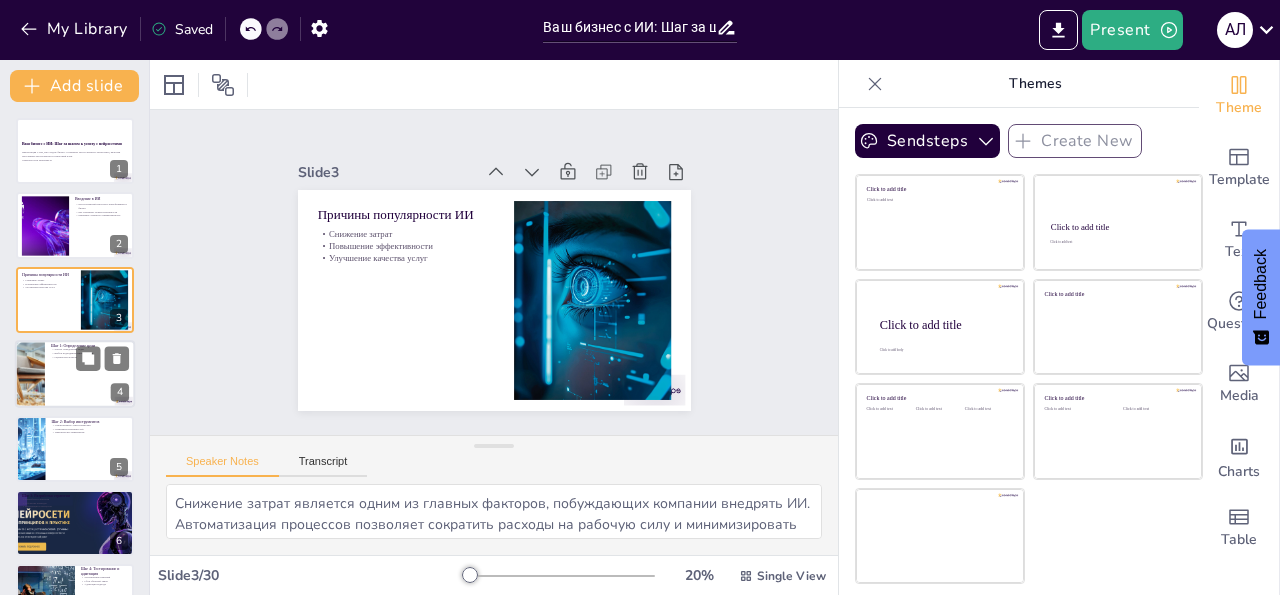 checkbox on "true" 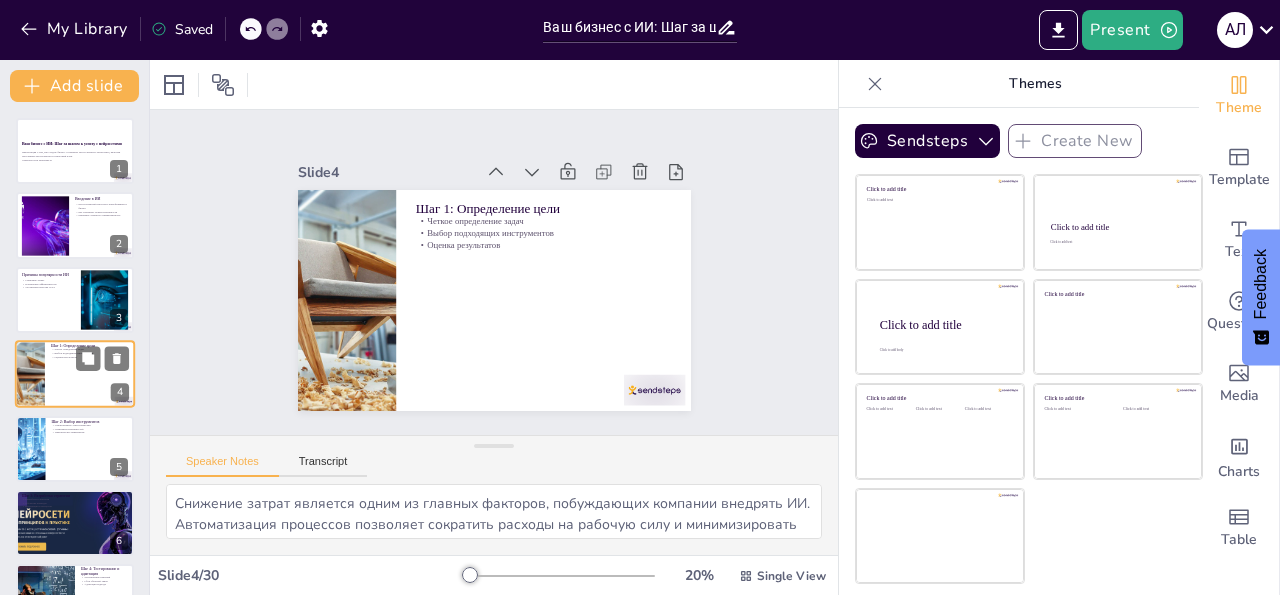 type on "Определение задач — это первый и самый важный шаг. Понимание того, какие задачи можно решить с помощью ИИ, поможет вам выбрать правильные инструменты и стратегии для их реализации.
Выбор инструментов зависит от ваших целей. Существует множество решений, и важно выбрать те, которые наилучшим образом соответствуют вашим потребностям и задачам.
Оценка результатов внедрения ИИ поможет вам понять, насколько эффективно вы используете технологии и какие изменения необходимо внести для достижения лучших результатов." 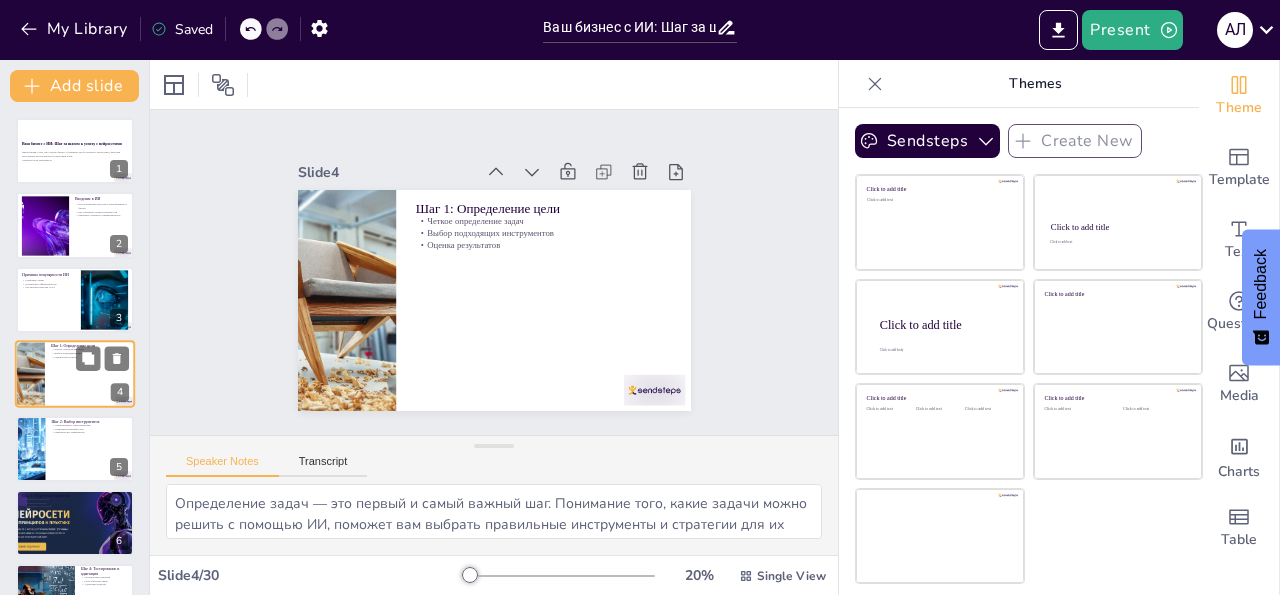 scroll, scrollTop: 26, scrollLeft: 0, axis: vertical 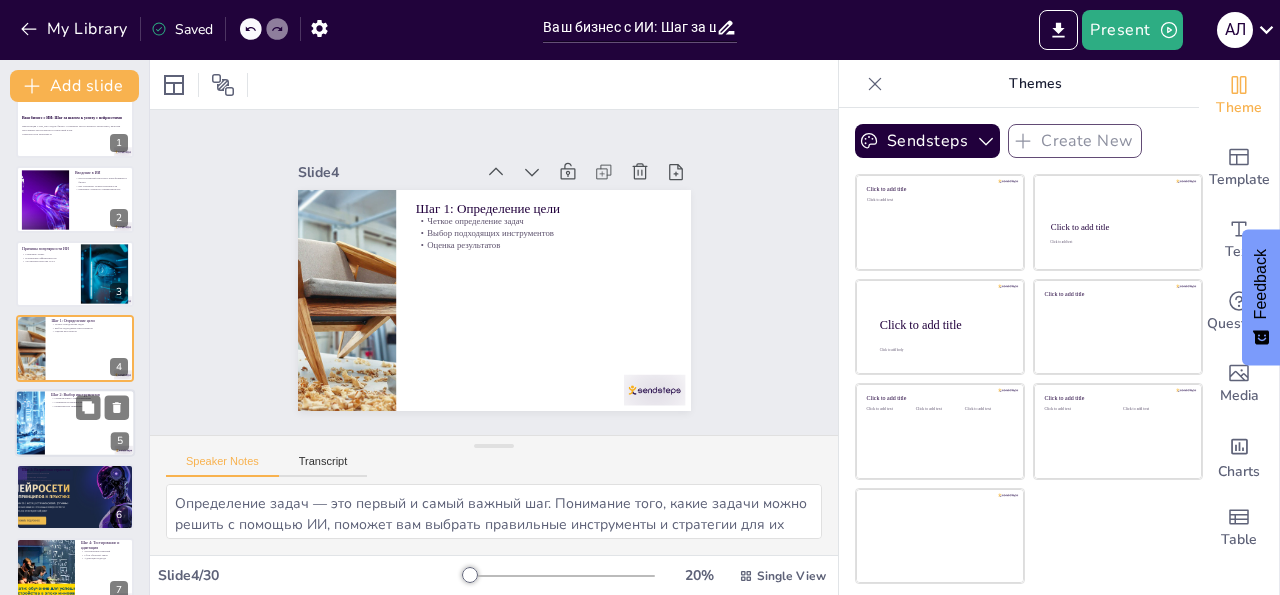 checkbox on "true" 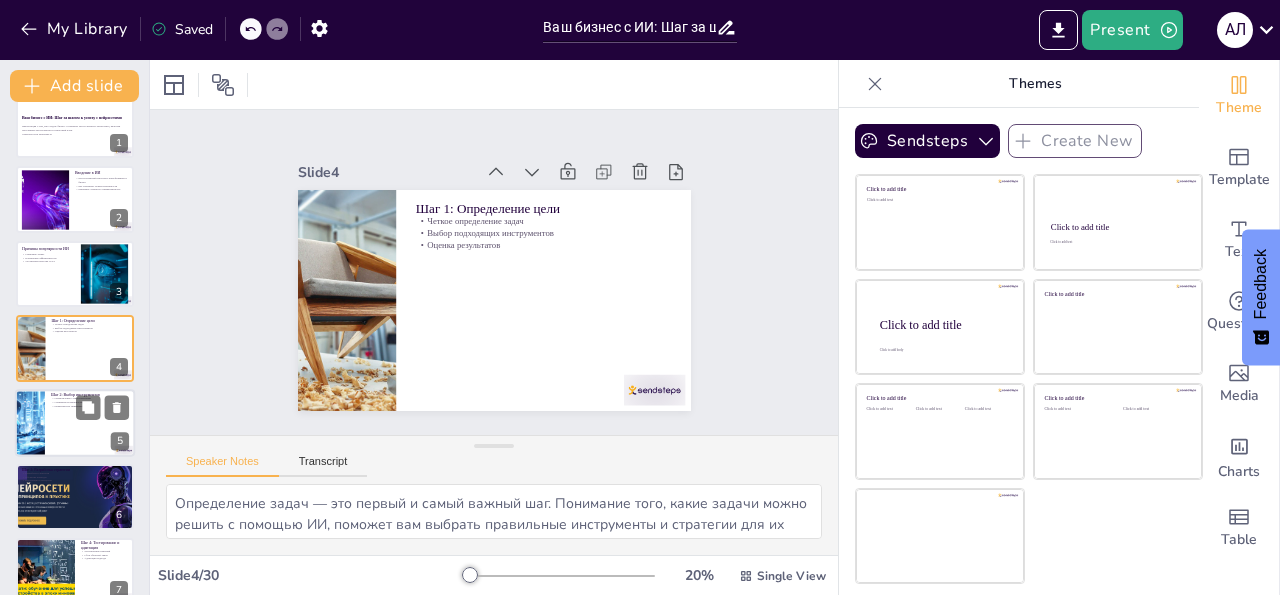 checkbox on "true" 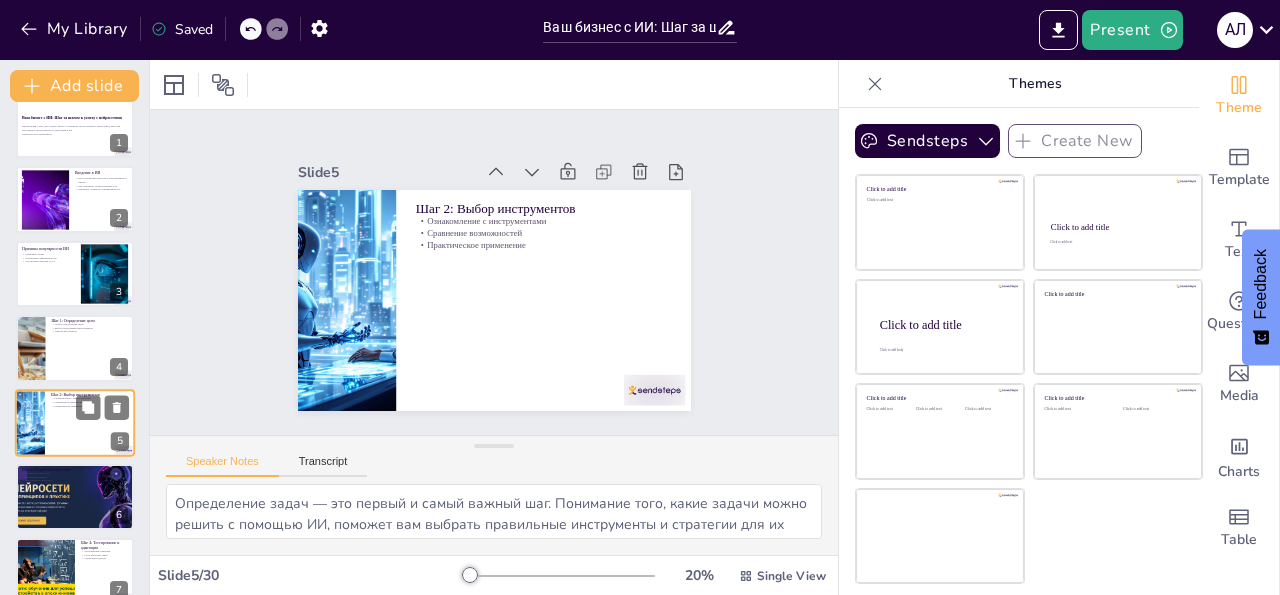 type on "Ознакомление с различными инструментами ИИ поможет вам понять, какие из них лучше всего подходят для решения ваших задач. Каждый инструмент имеет свои особенности и преимущества.
Сравнение возможностей различных инструментов поможет вам выбрать наиболее подходящие для вашего бизнеса. Это важно для достижения максимальной эффективности и результативности.
Практическое применение выбранных инструментов — ключ к успеху. Важно не только выбрать правильные инструменты, но и научиться их эффективно использовать в своей работе." 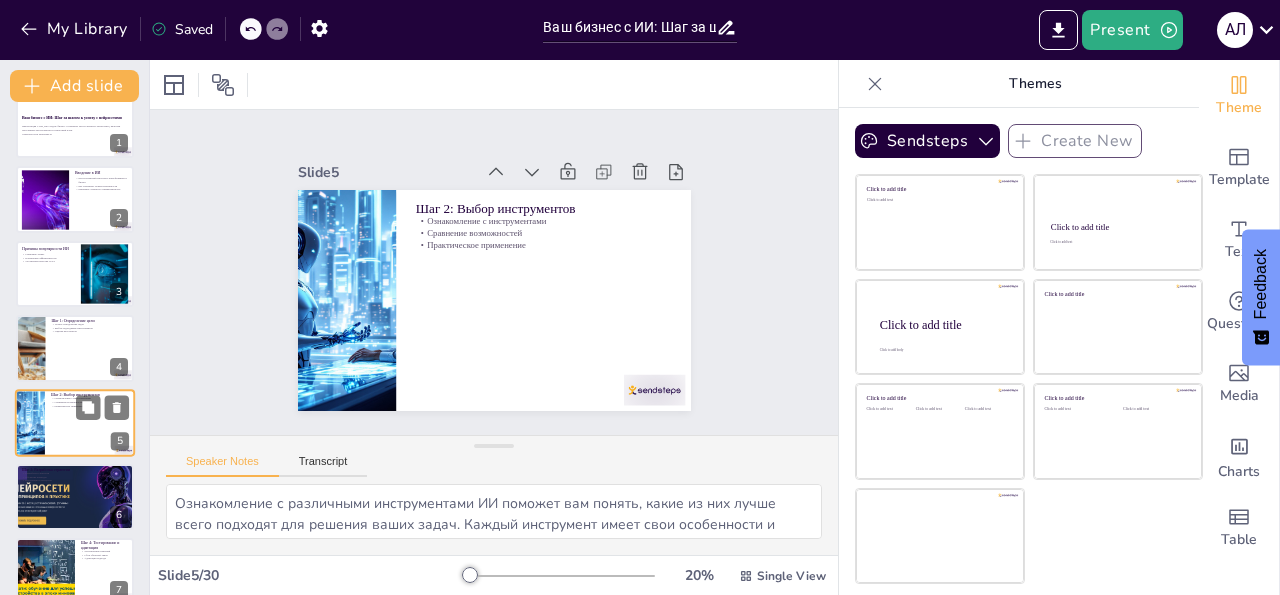 checkbox on "true" 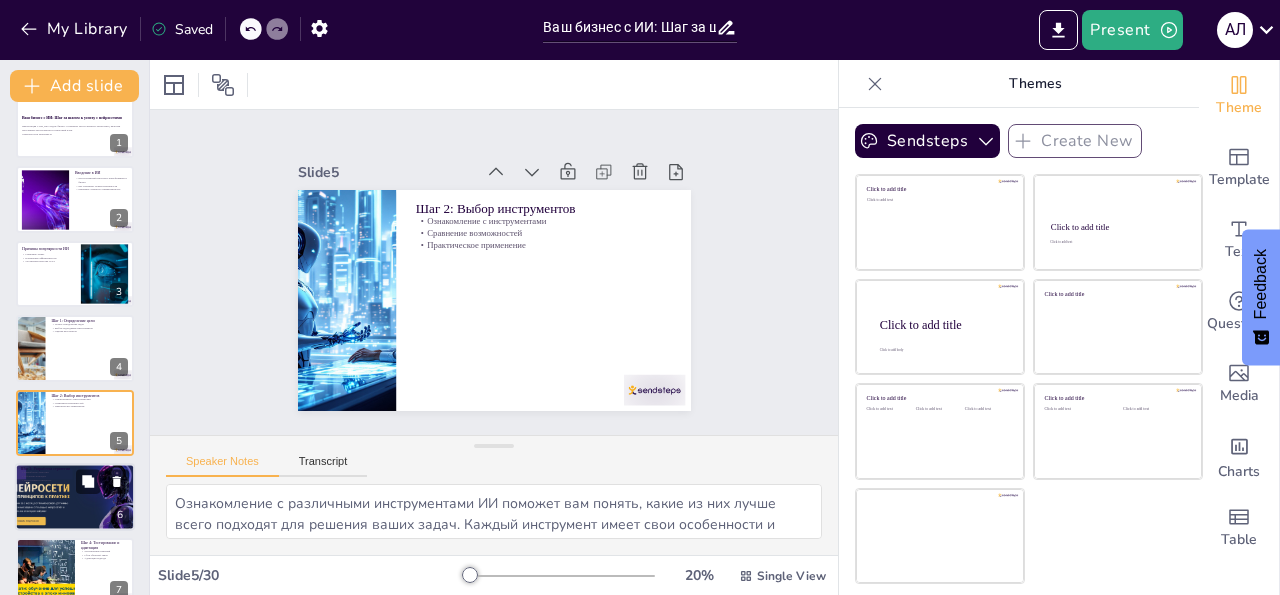 scroll, scrollTop: 100, scrollLeft: 0, axis: vertical 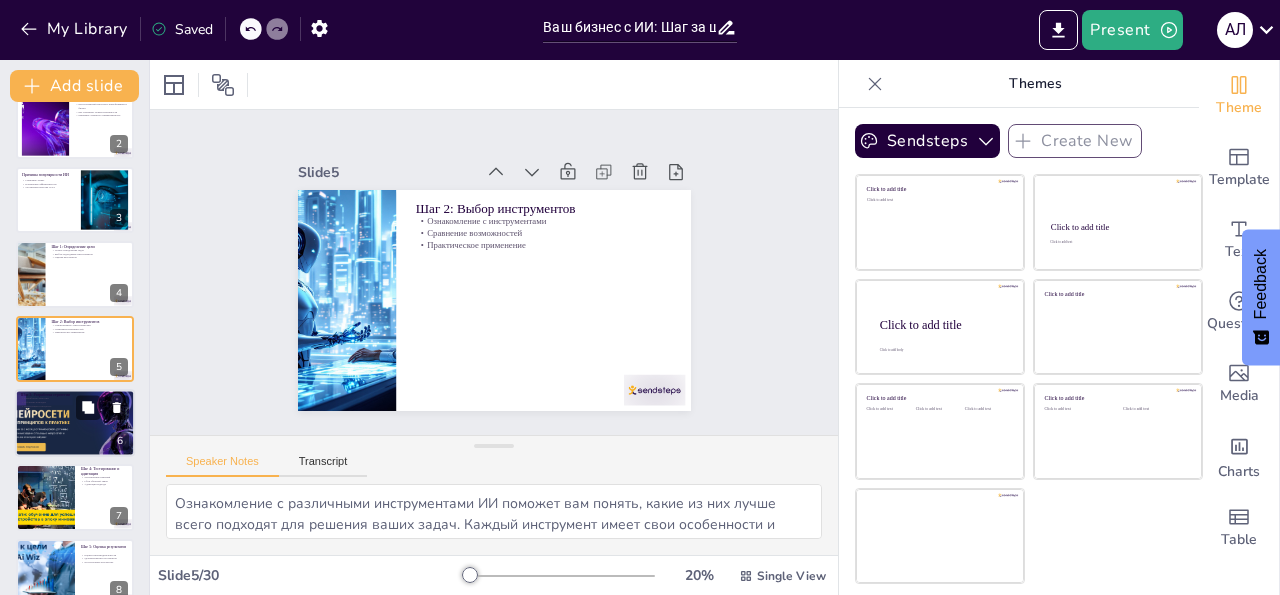 checkbox on "true" 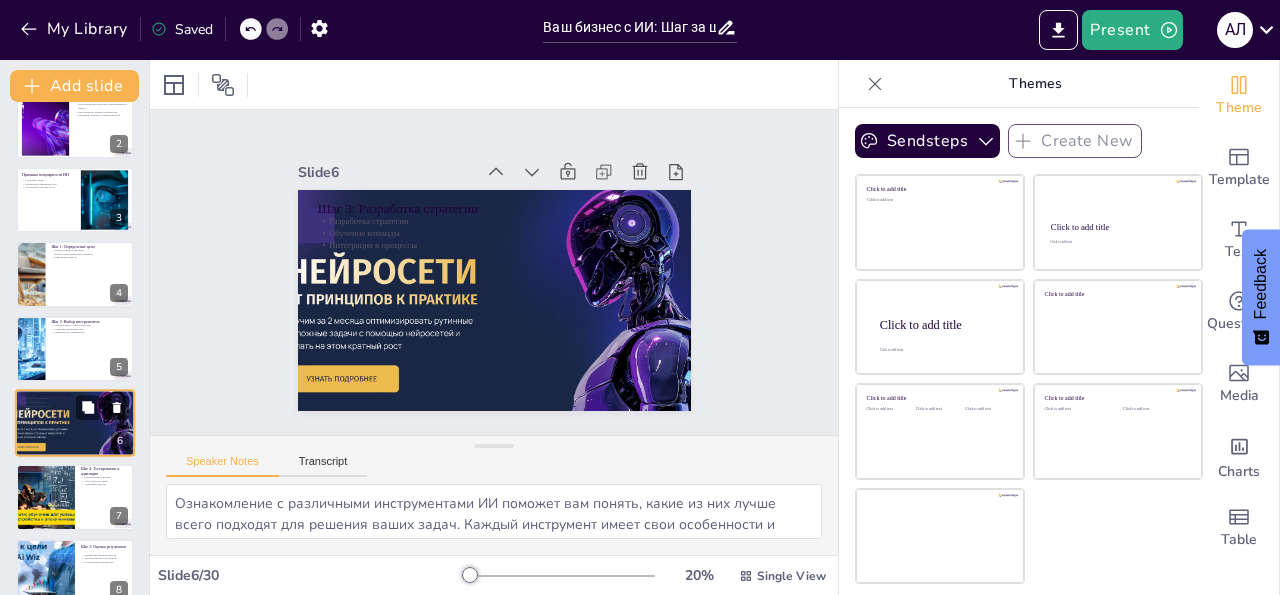 type on "Разработка стратегии внедрения ИИ — это важный этап, который поможет вам систематизировать подход и обеспечить успешное внедрение технологий в бизнес-процессы.
Обучение команды позволяет каждому члену коллектива понимать, как использовать ИИ в своей работе, что значительно увеличивает шансы на успешное внедрение.
Интеграция новых инструментов в существующие процессы — это ключ к успешному внедрению. Важно, чтобы все изменения были плавными и не мешали текущей работе компании." 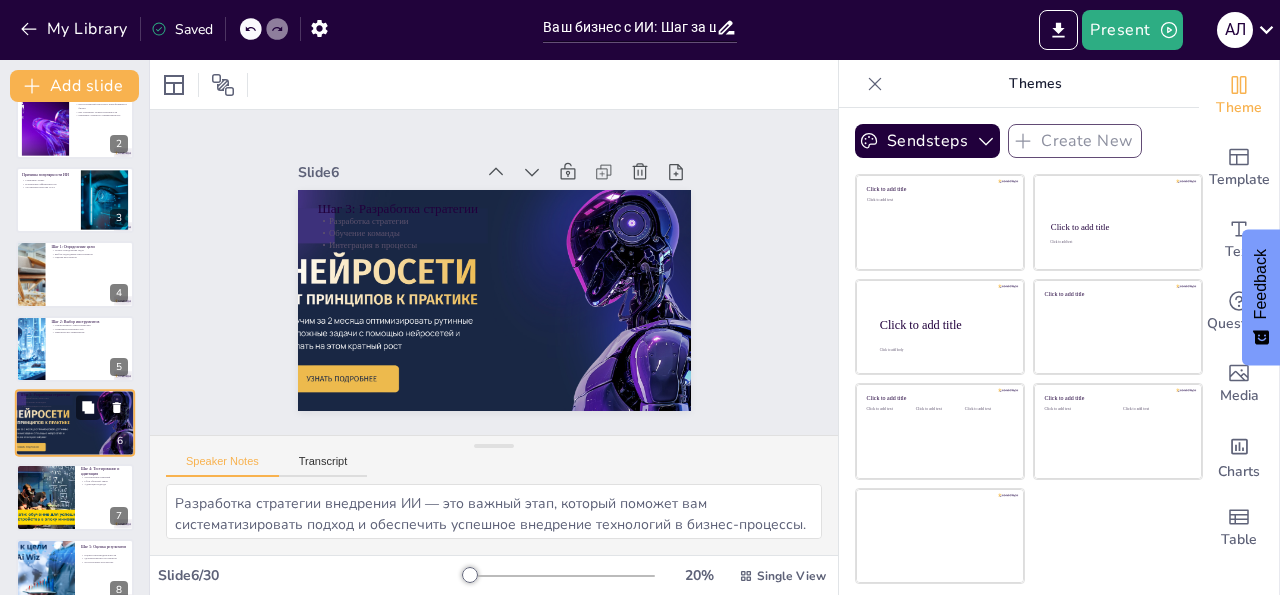 checkbox on "true" 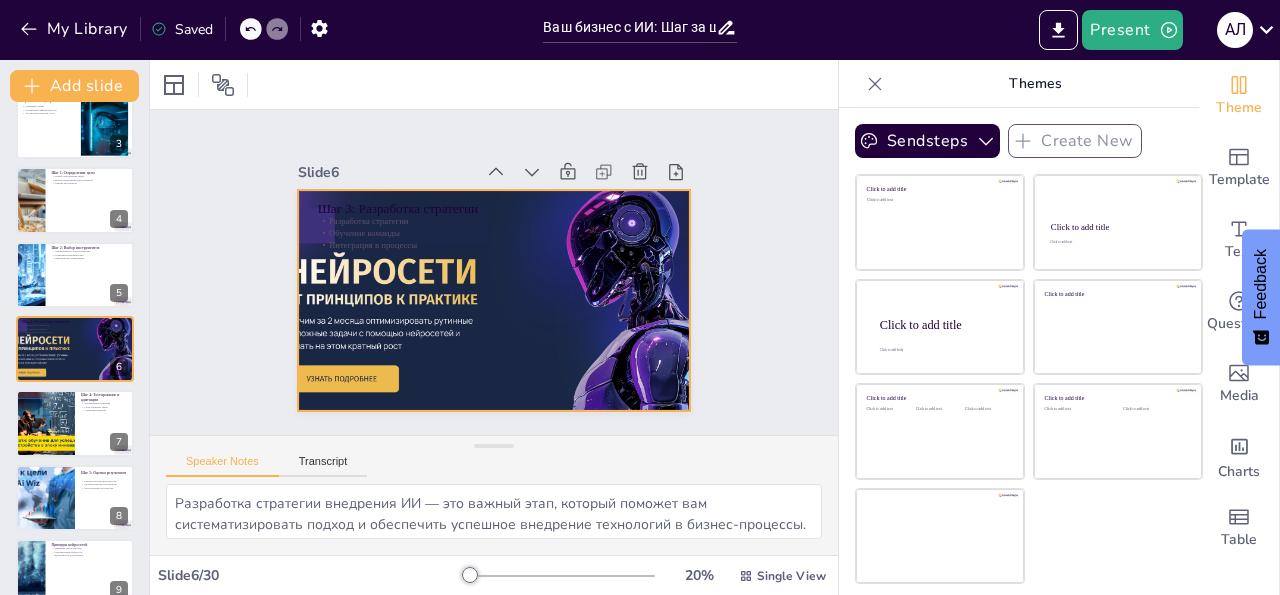 checkbox on "true" 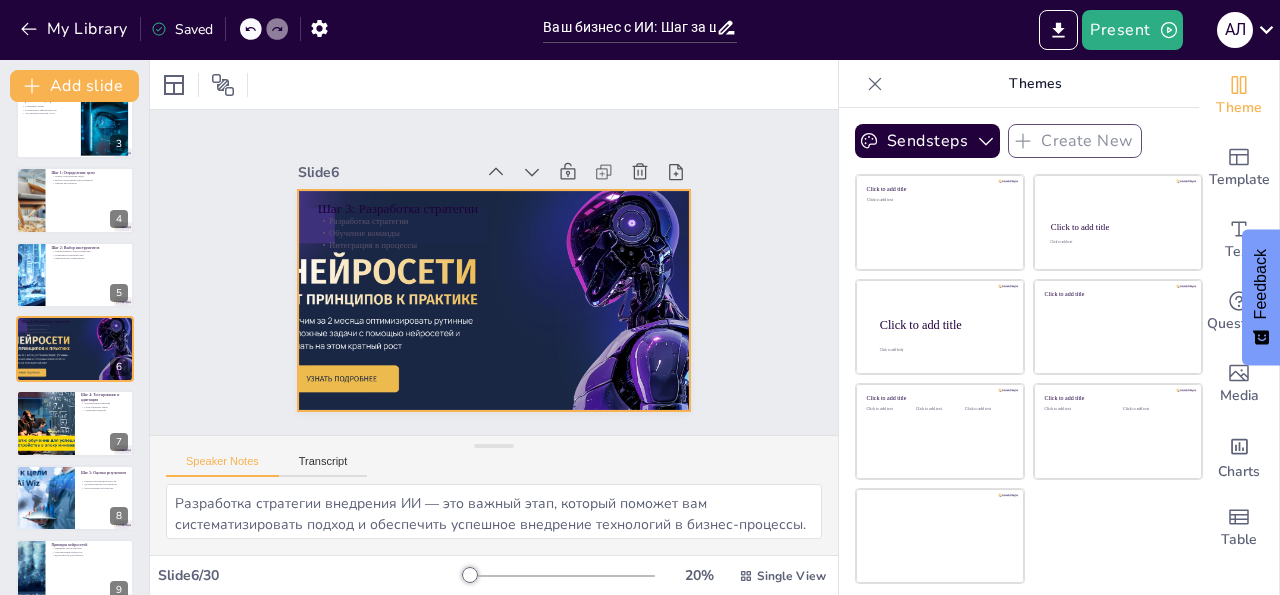 checkbox on "true" 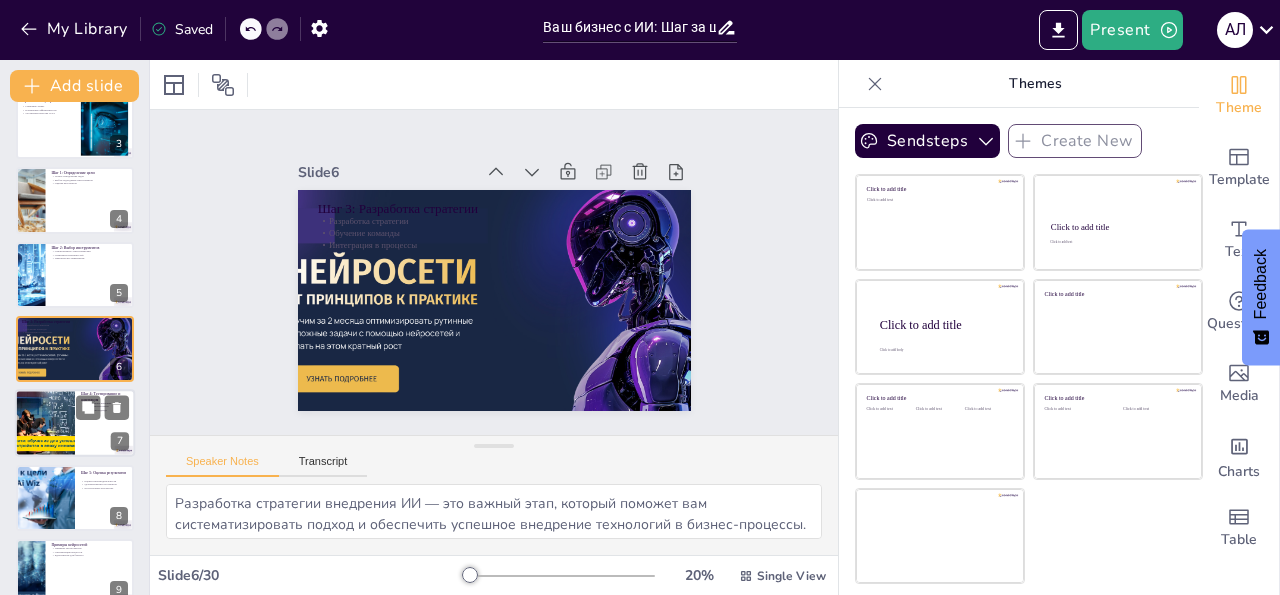 checkbox on "true" 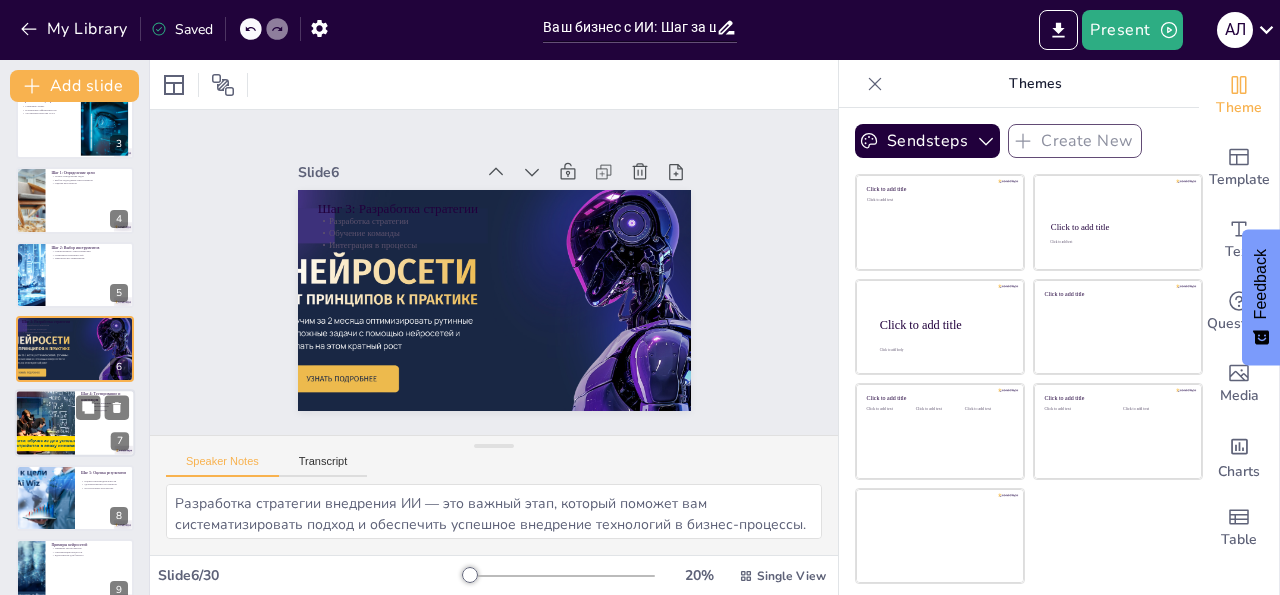 click at bounding box center [45, 424] 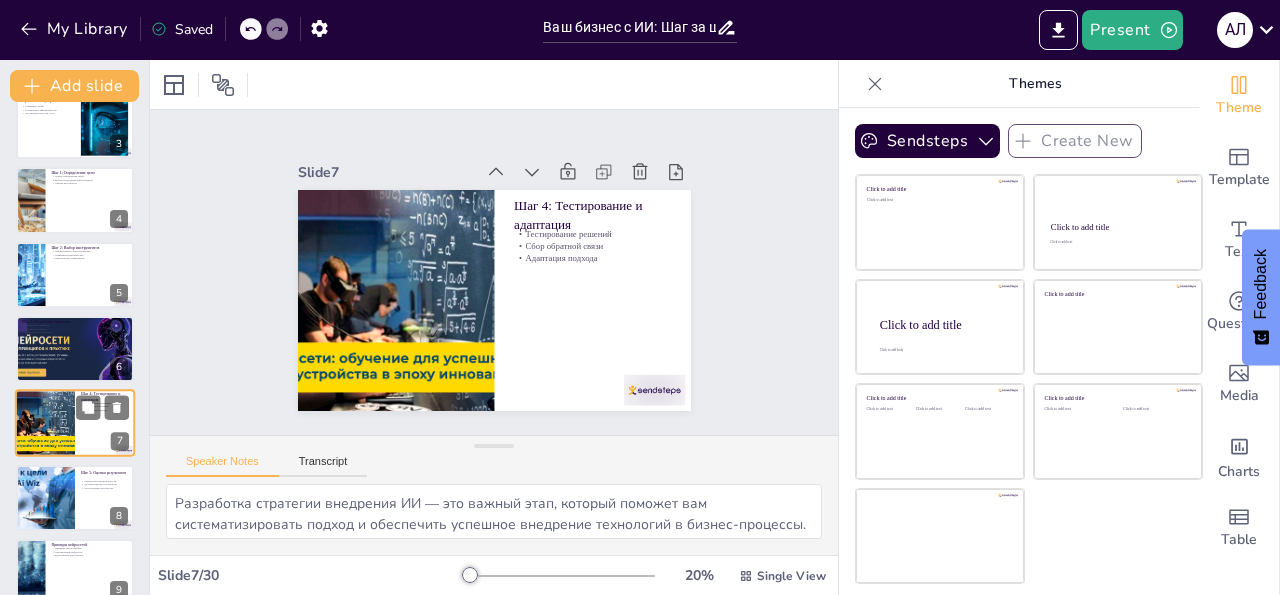 type on "Тестирование решений позволяет выявить их сильные и слабые стороны. Это поможет вам понять, что работает, а что требует доработки для достижения лучших результатов.
Сбор обратной связи от пользователей и команды поможет вам лучше понять, как ИИ влияет на бизнес-процессы и что можно улучшить.
Адаптация подхода на основе полученных данных и обратной связи — это ключ к успешному внедрению ИИ. Это позволяет вам оставаться гибкими и быстро реагировать на изменения." 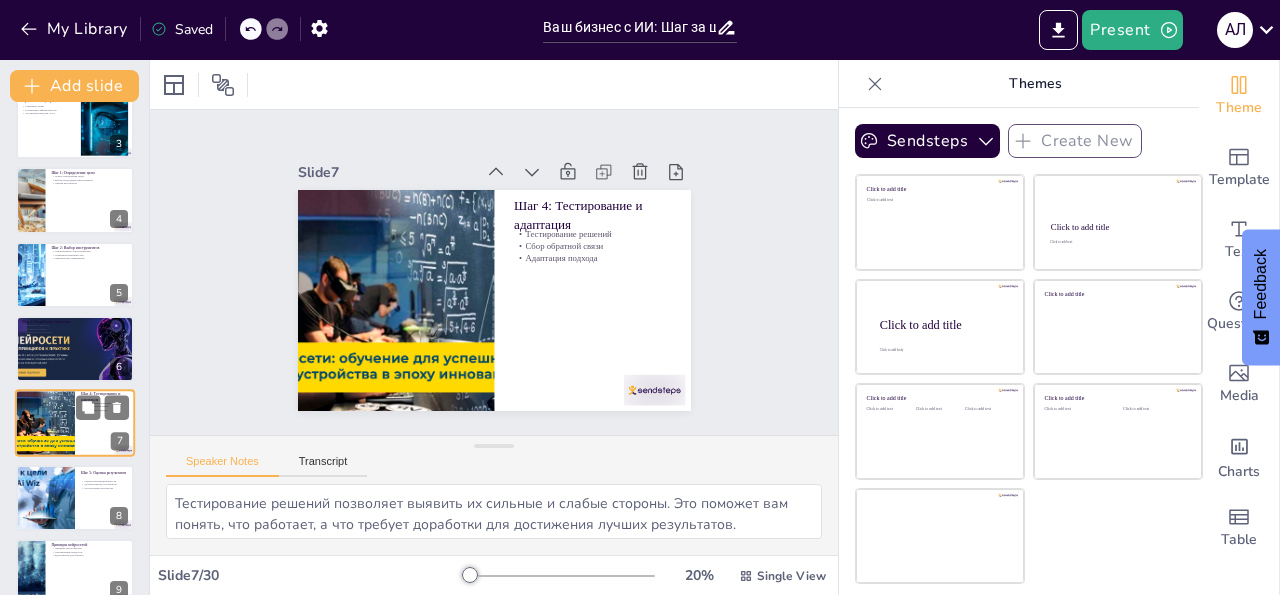 scroll, scrollTop: 249, scrollLeft: 0, axis: vertical 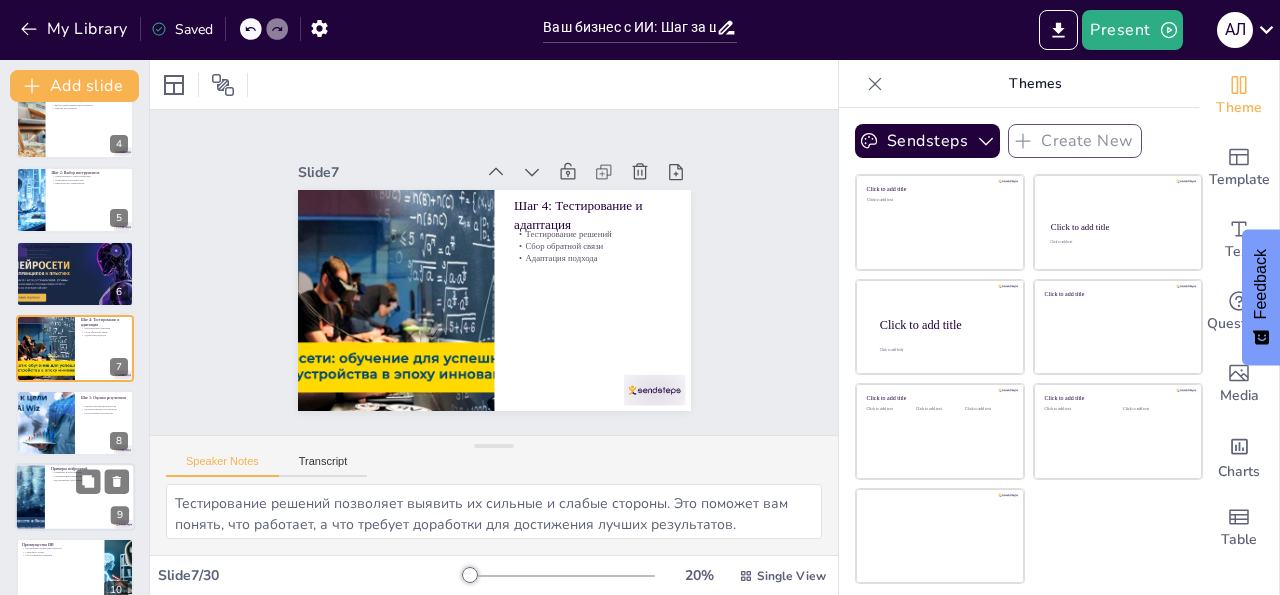 checkbox on "true" 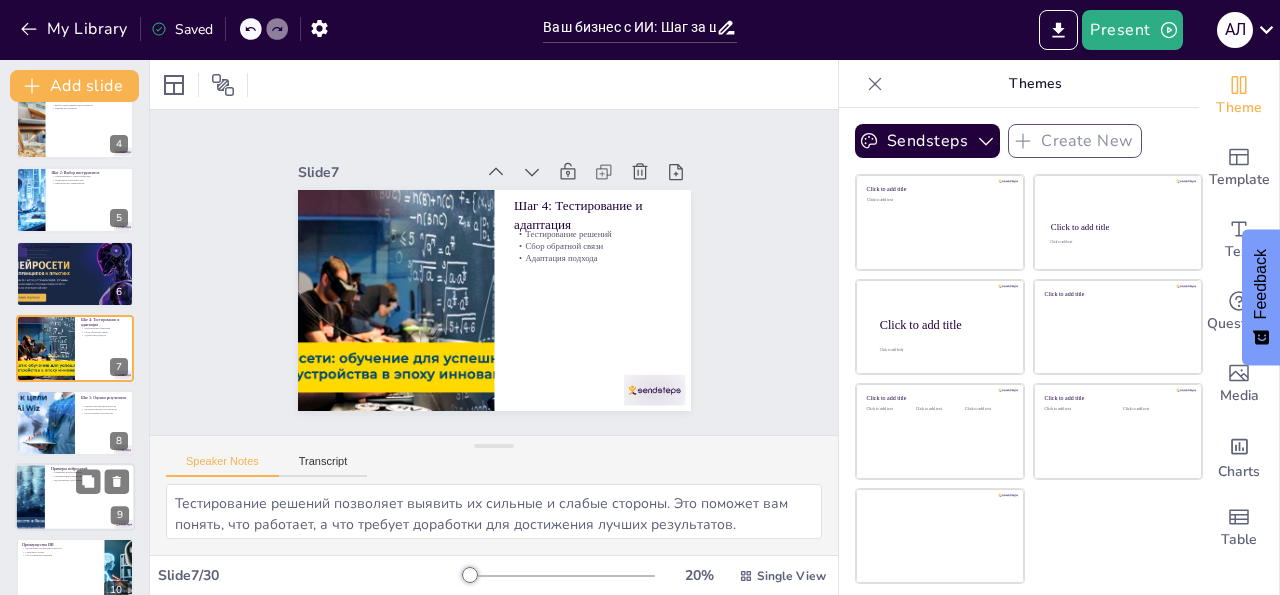 checkbox on "true" 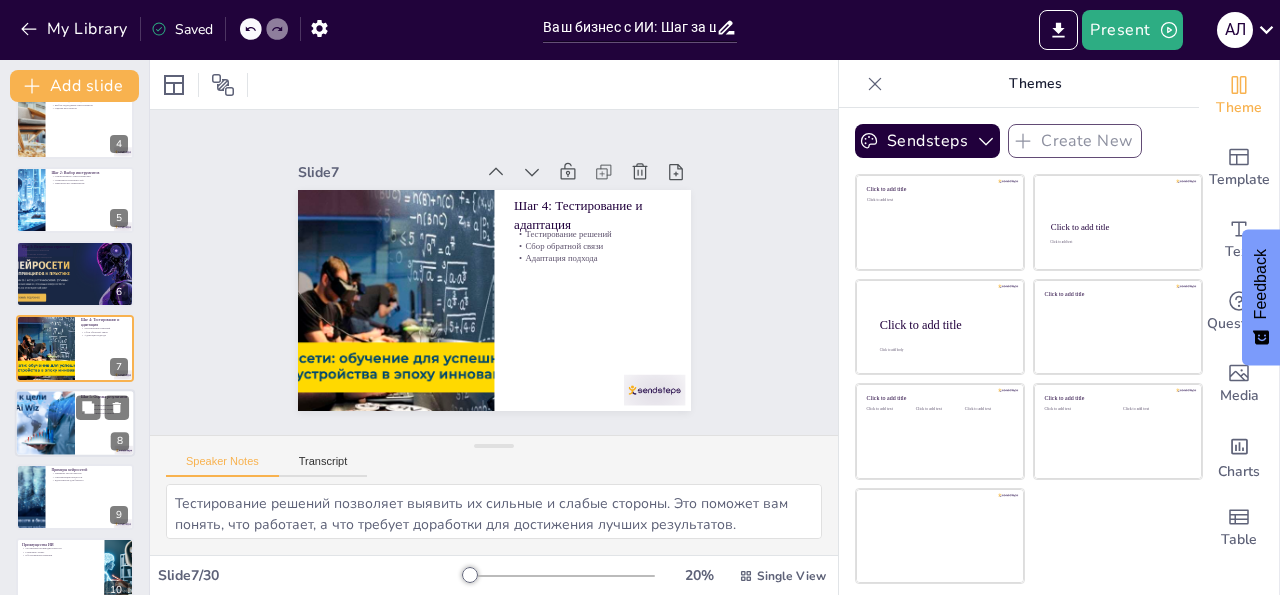 checkbox on "true" 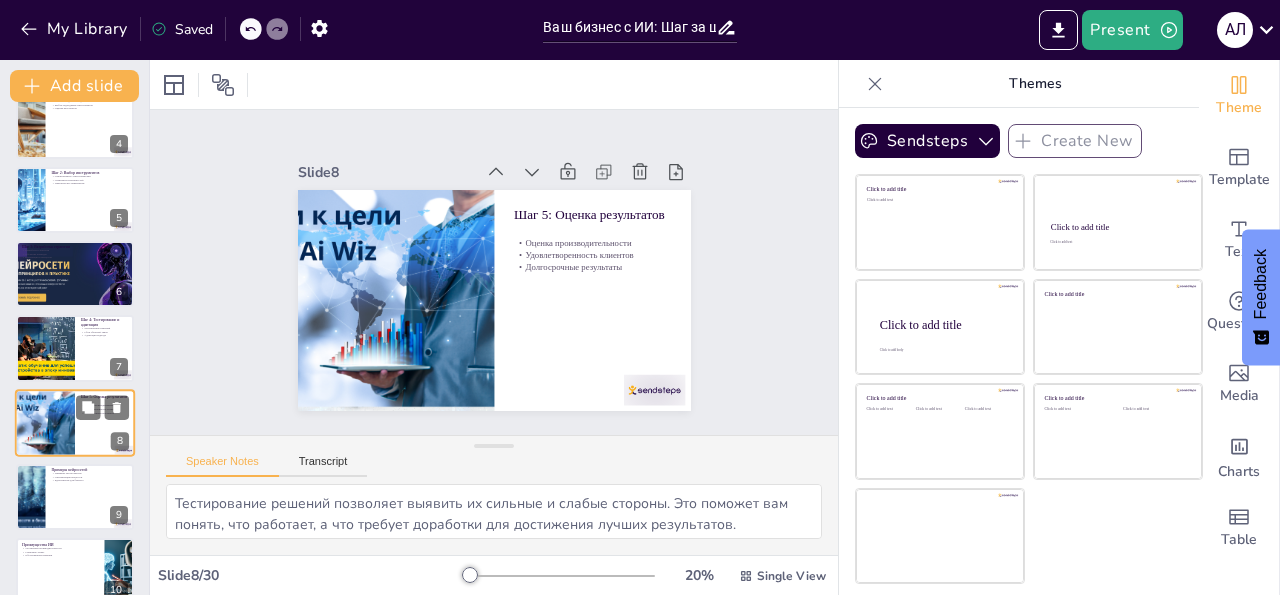 type on "Оценка производительности позволяет вам понять, насколько эффективно работает ваш бизнес после внедрения ИИ. Это важный шаг для дальнейшего развития.
Удовлетворенность клиентов — это ключевой показатель успеха. Понимание того, как клиенты реагируют на изменения, поможет вам скорректировать стратегию и улучшить сервис.
Долгосрочные результаты внедрения ИИ могут значительно повлиять на ваш бизнес. Важно анализировать их, чтобы увидеть, как технологии влияют на рост и развитие." 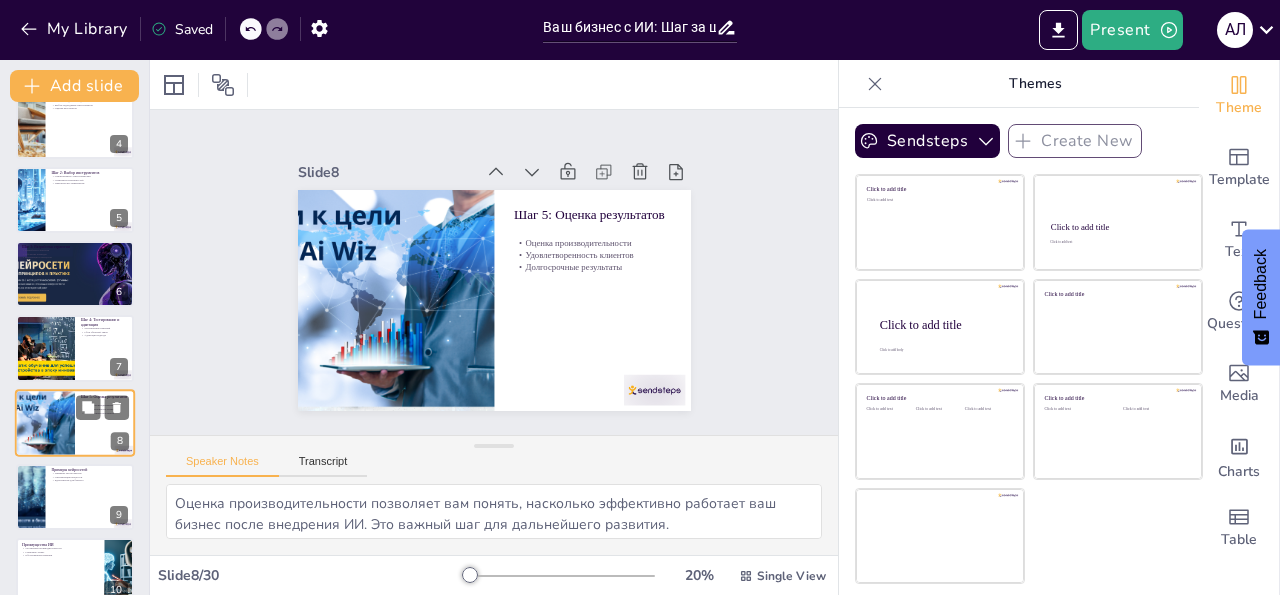 checkbox on "true" 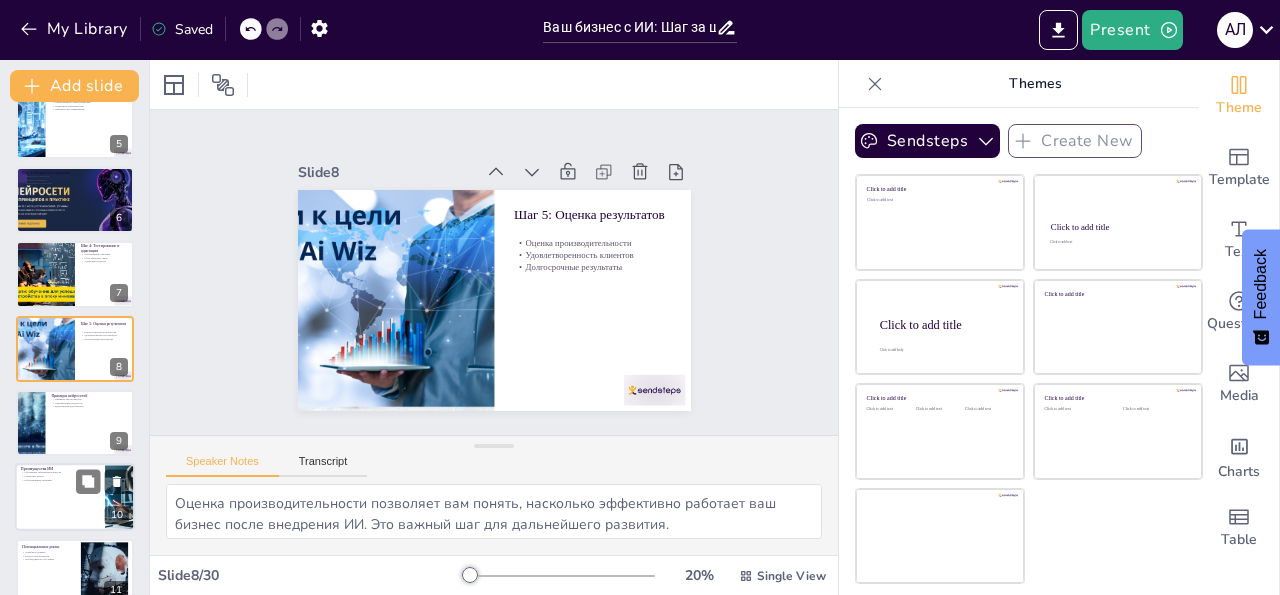 click on "Обоснованные решения" at bounding box center [60, 481] 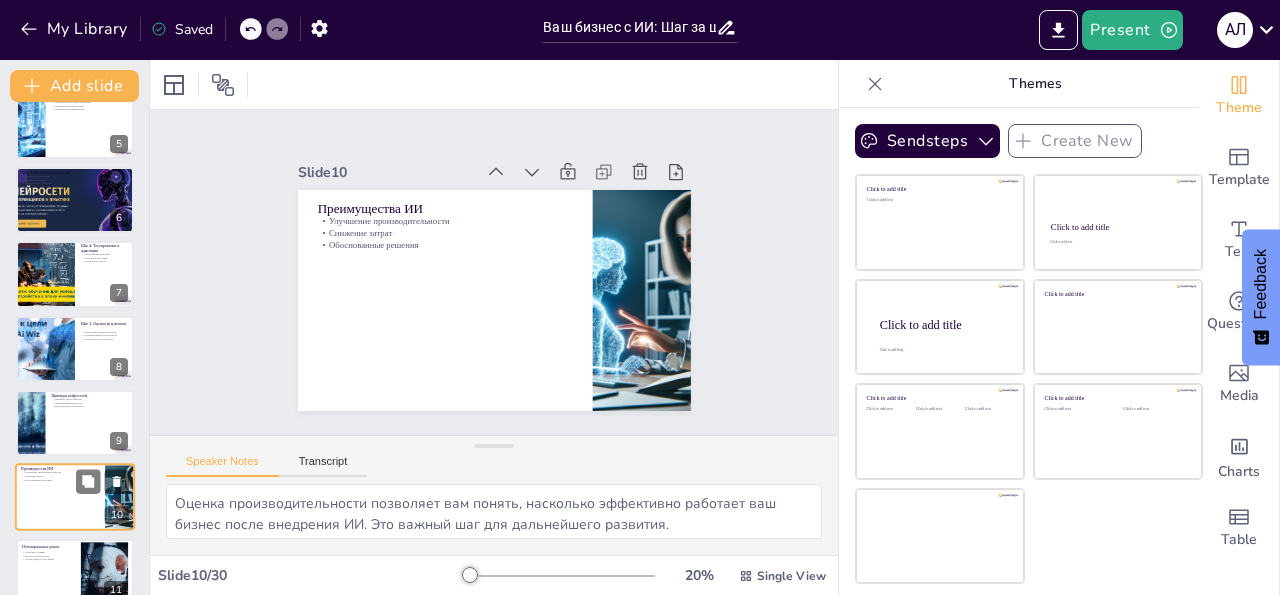 type on "Улучшение производительности — это одно из основных преимуществ ИИ. Автоматизация процессов позволяет командам работать быстрее и эффективнее, что приводит к росту прибыли.
Снижение затрат — это важный аспект, который делает ИИ привлекательным для бизнеса. Компании могут сократить расходы на рабочую силу и увеличить свою прибыль.
Обоснованные решения на основе данных позволяют компаниям действовать более эффективно и точно. Это помогает избежать ошибок и достичь лучших результатов." 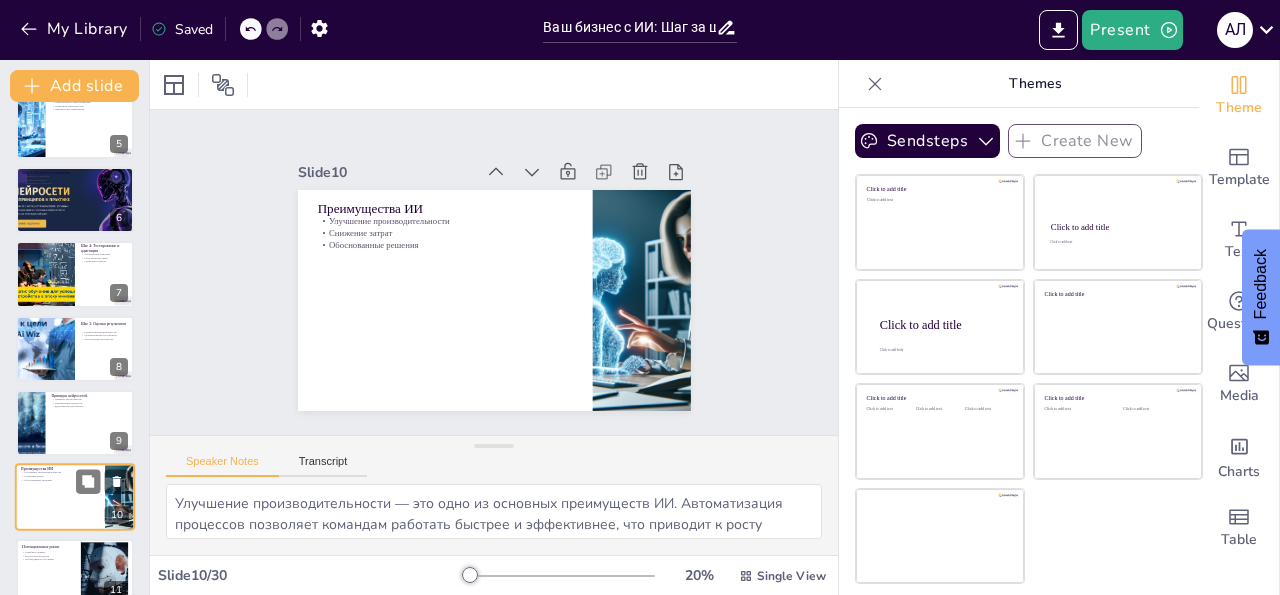 checkbox on "true" 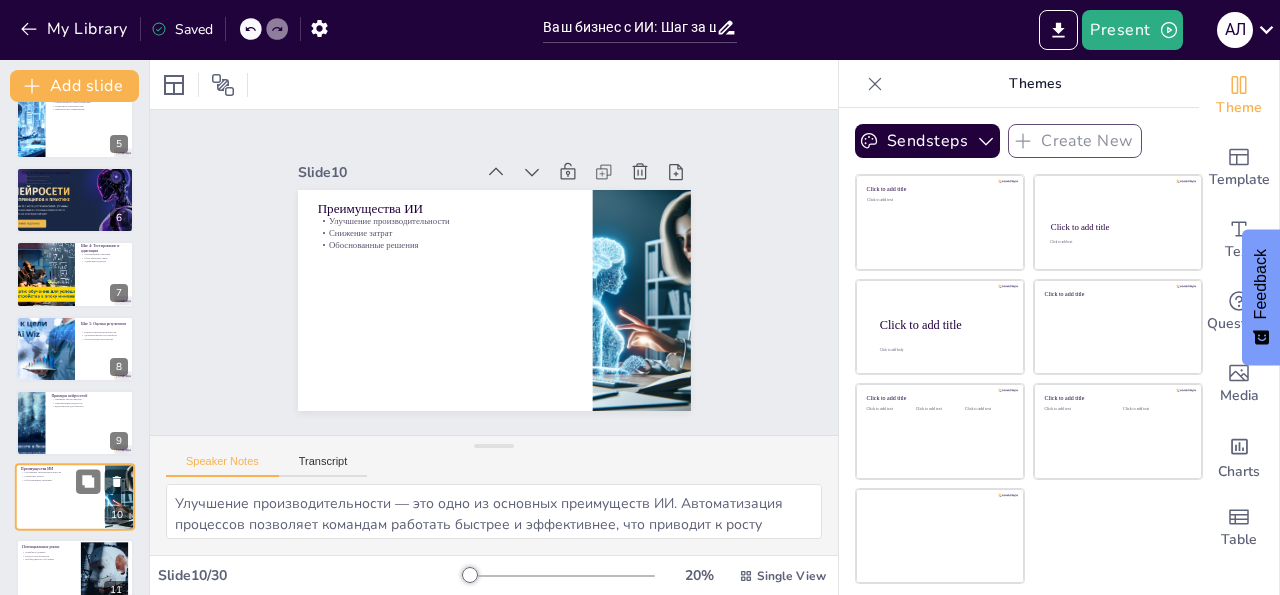 checkbox on "true" 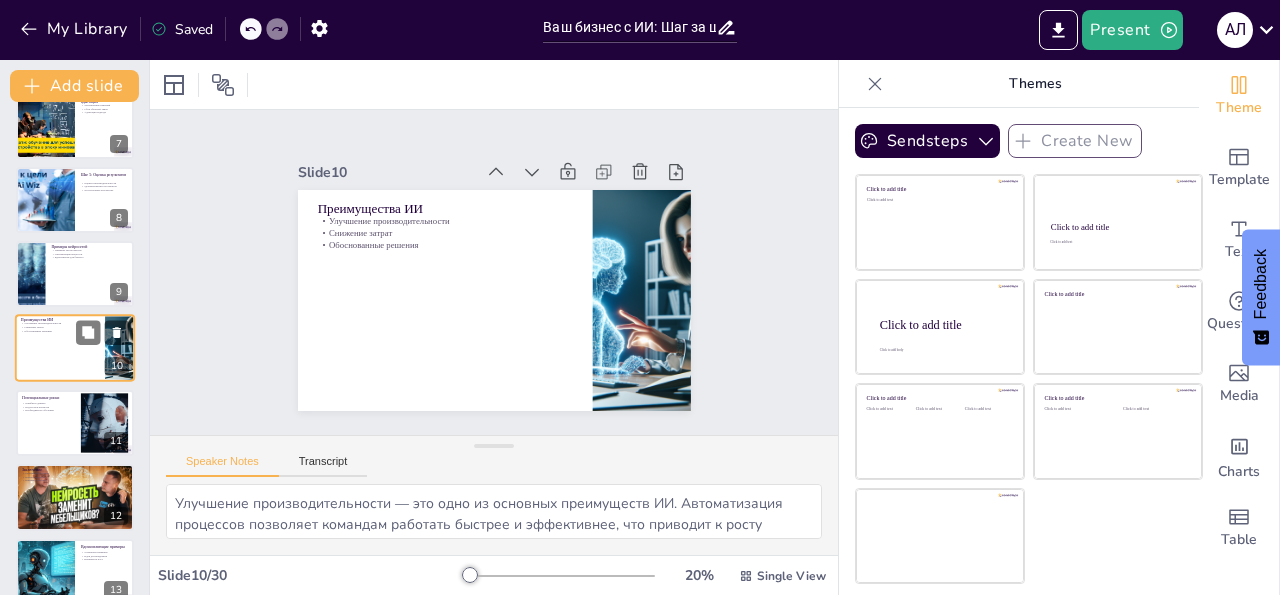 scroll, scrollTop: 584, scrollLeft: 0, axis: vertical 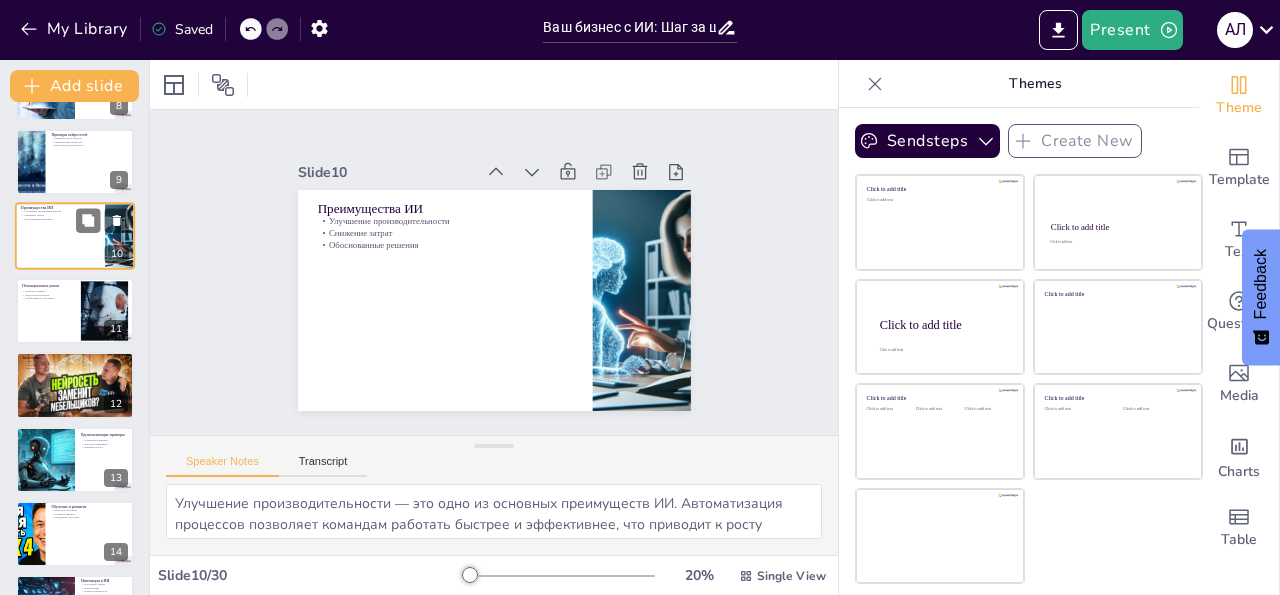 checkbox on "true" 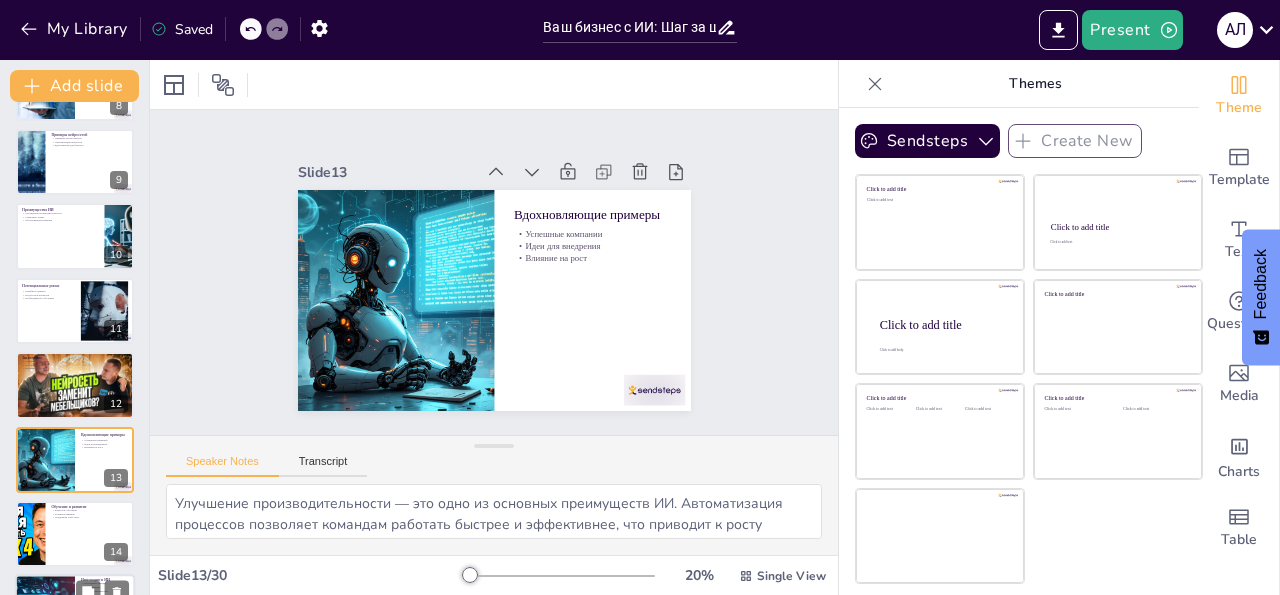 type on "Успешные компании, которые внедрили ИИ, показывают, как технологии могут привести к значительным улучшениям в бизнесе. Эти примеры вдохновляют других предпринимателей.
Идеи для внедрения ИИ могут прийти из успешных примеров. Изучение опыта других компаний поможет вам найти новые подходы для вашего бизнеса.
Влияние ИИ на рост бизнеса неоспоримо. Компании, использующие ИИ, могут значительно увеличить свою рыночную долю и улучшить финансовые показатели." 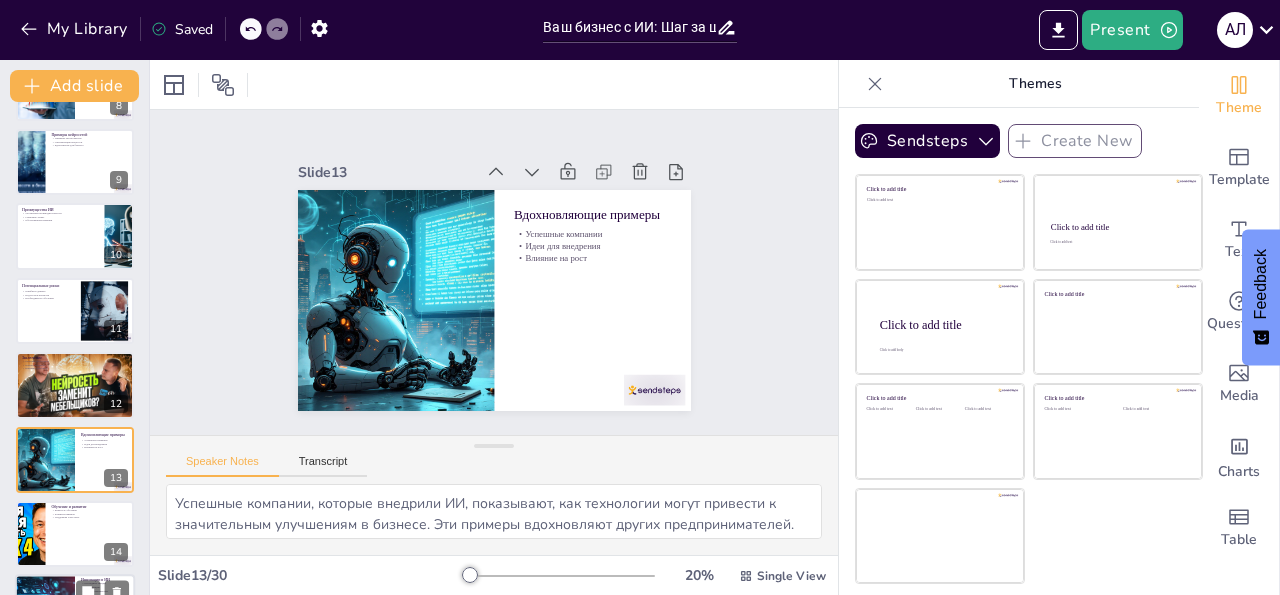 checkbox on "true" 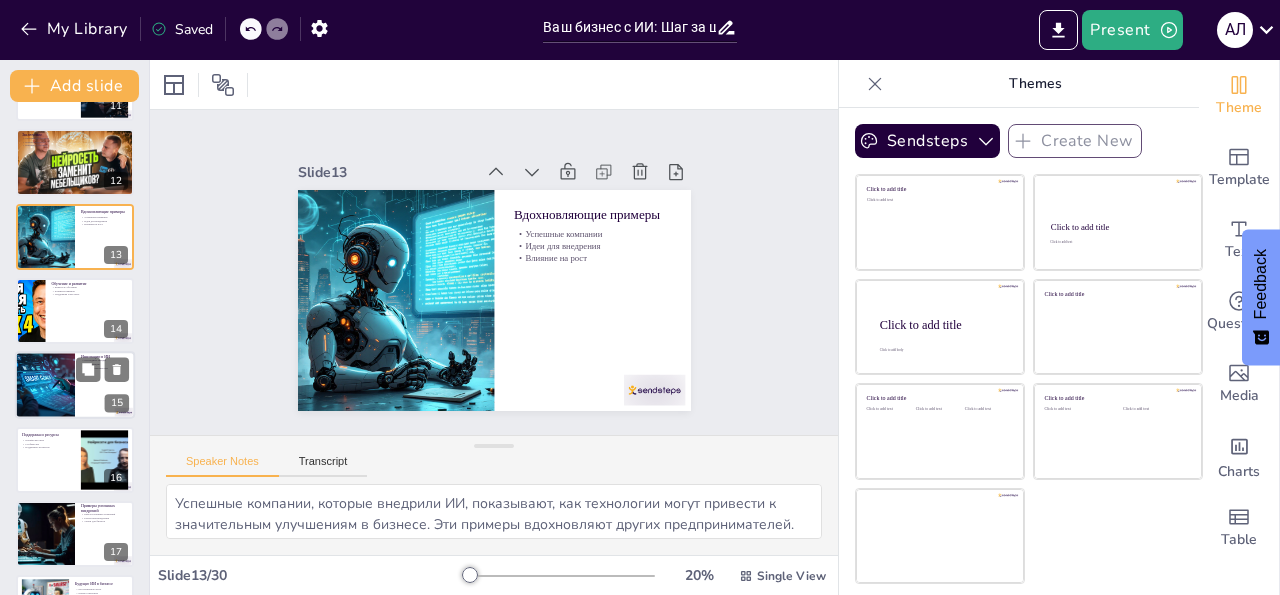 checkbox on "true" 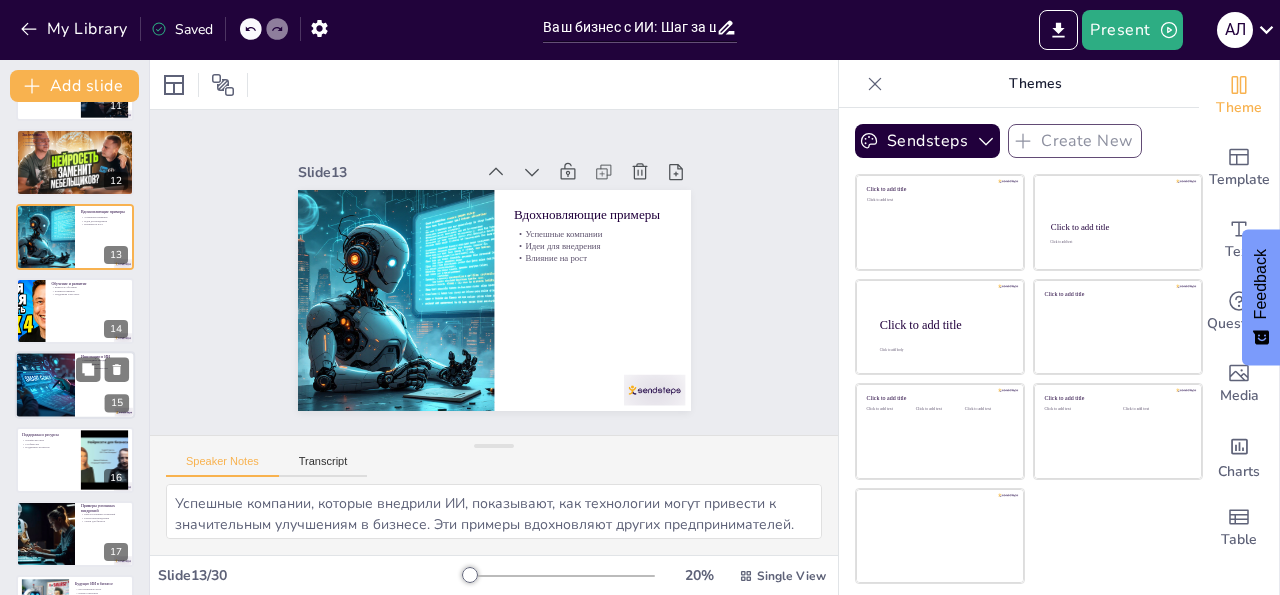 checkbox on "true" 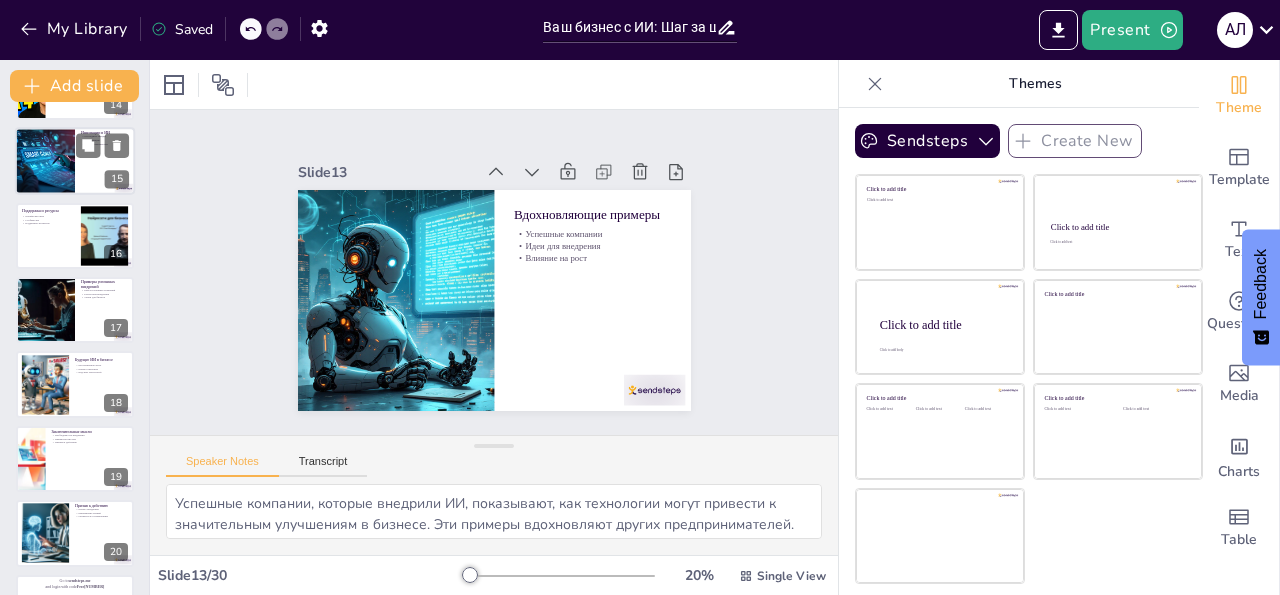 scroll, scrollTop: 1143, scrollLeft: 0, axis: vertical 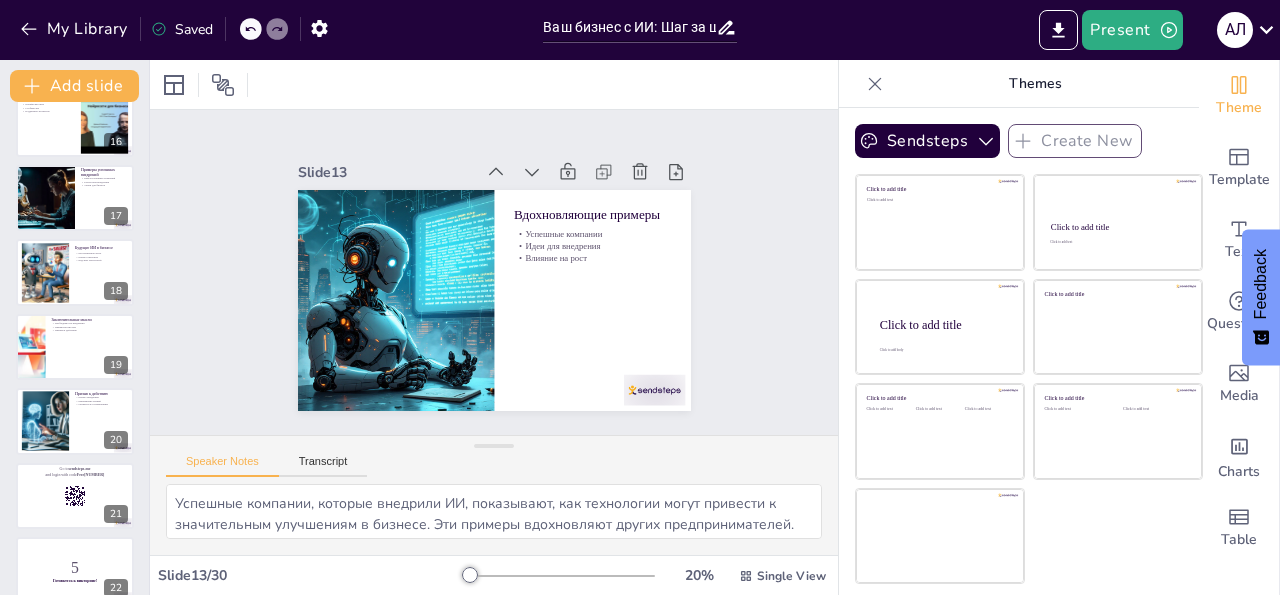 checkbox on "true" 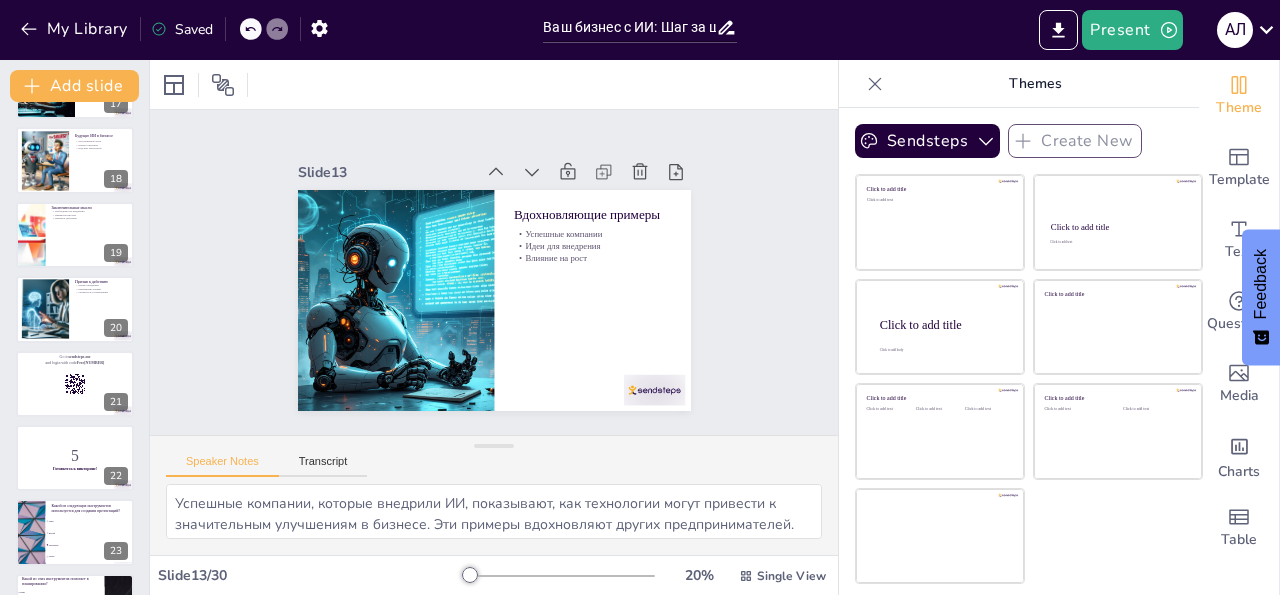 checkbox on "true" 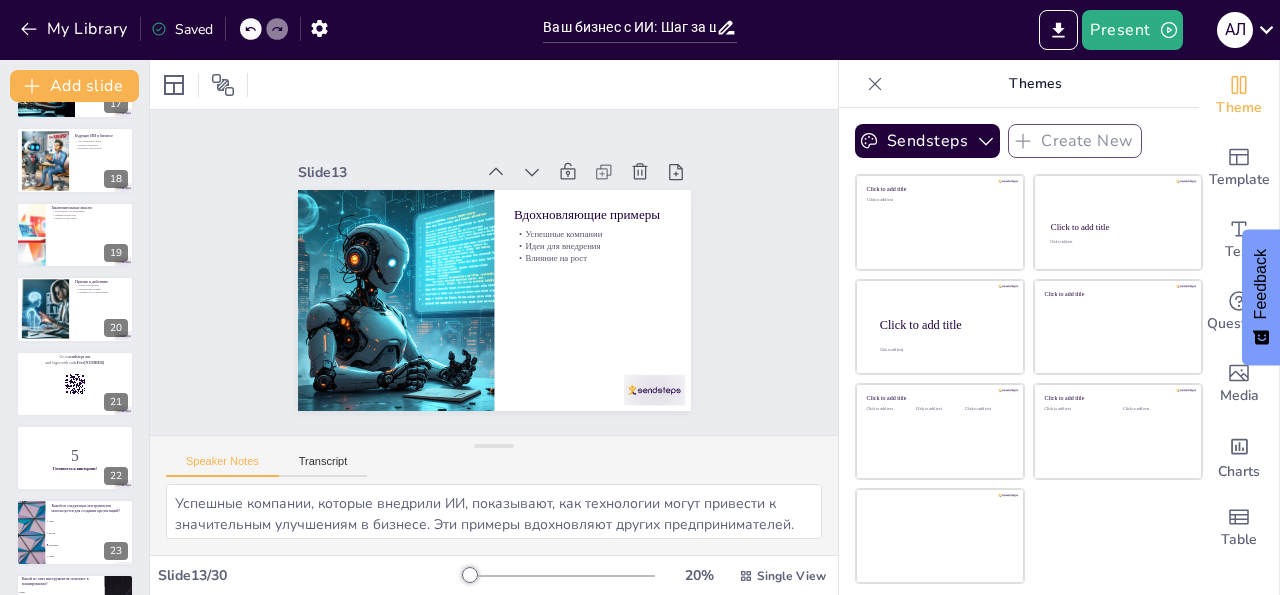 checkbox on "true" 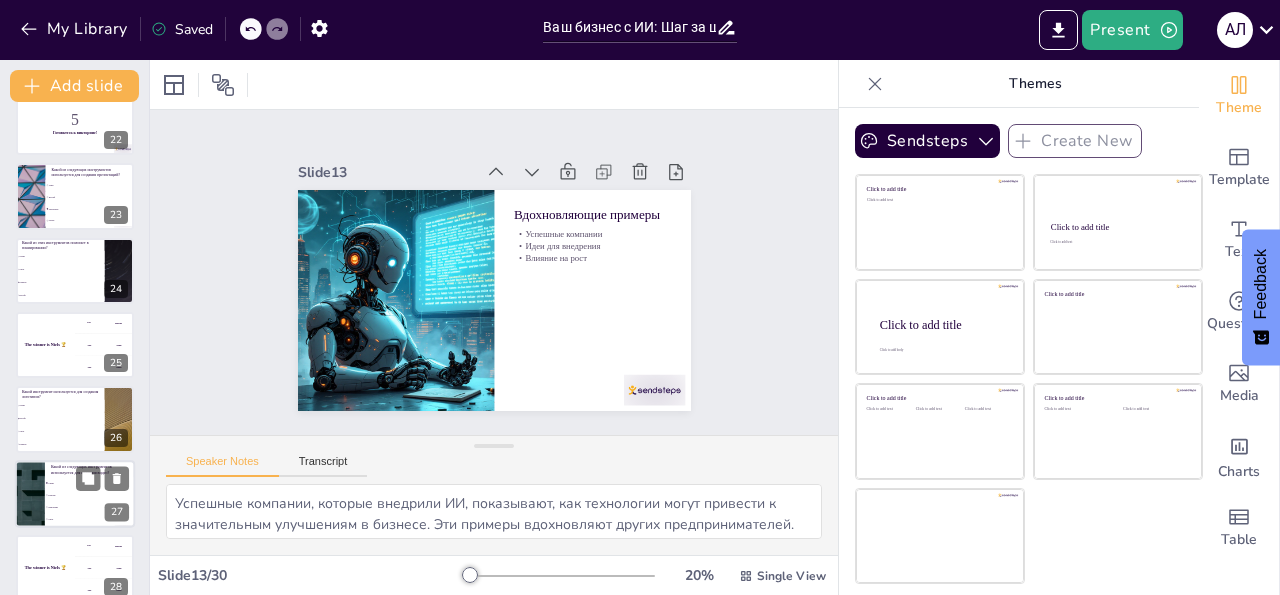 checkbox on "true" 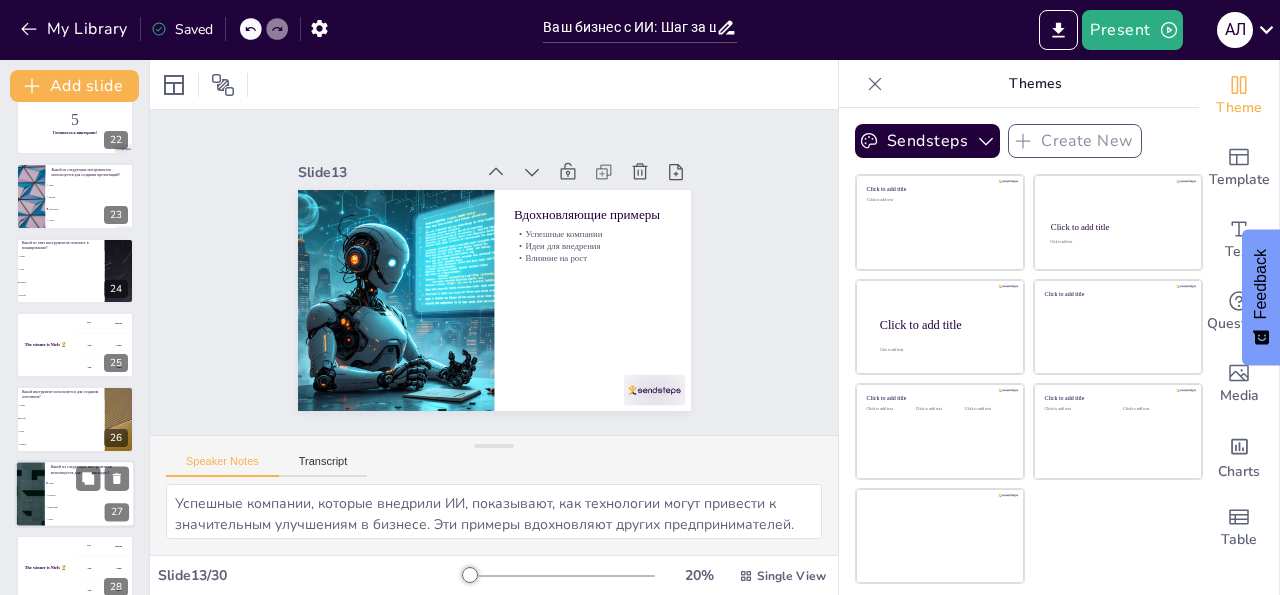 checkbox on "true" 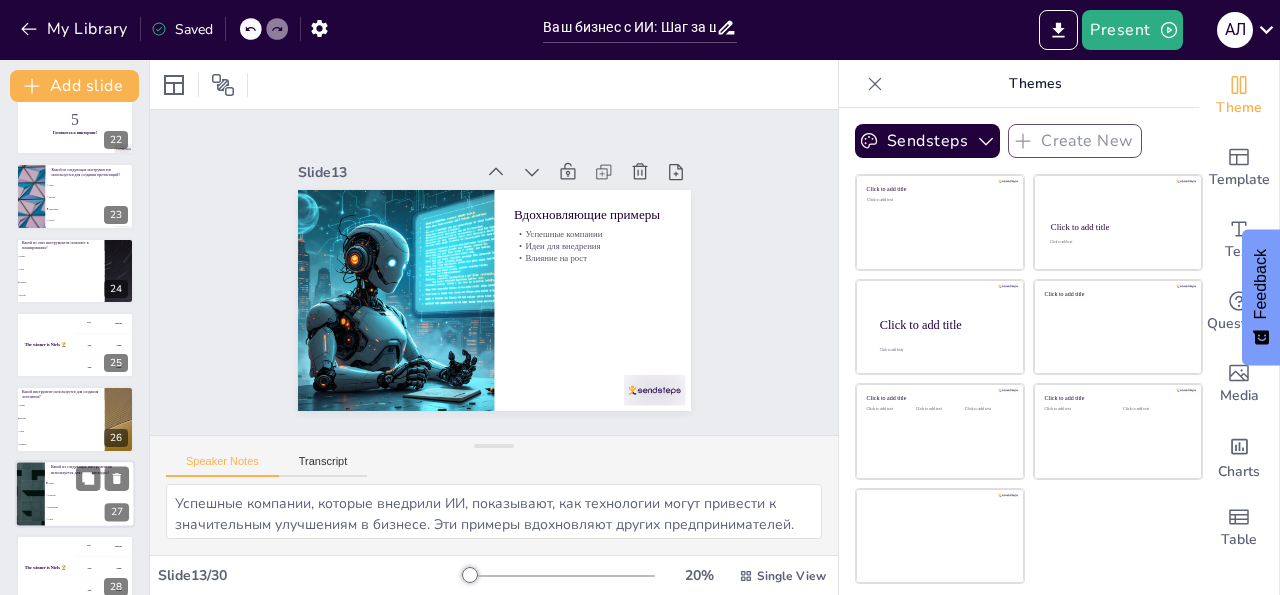 checkbox on "true" 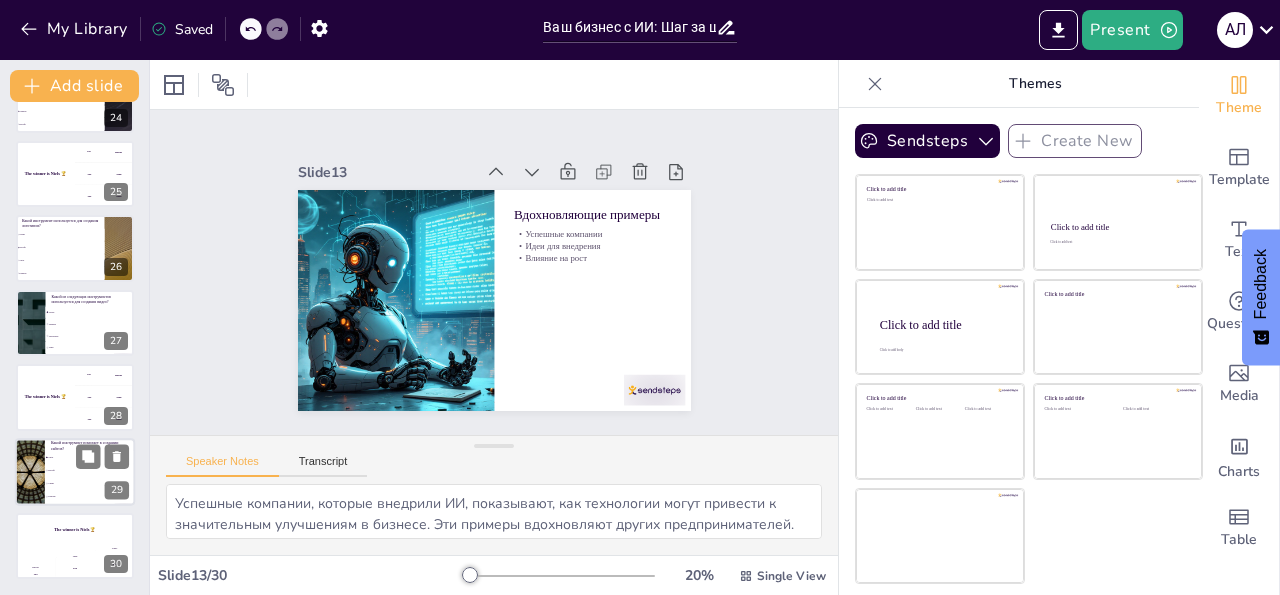 checkbox on "true" 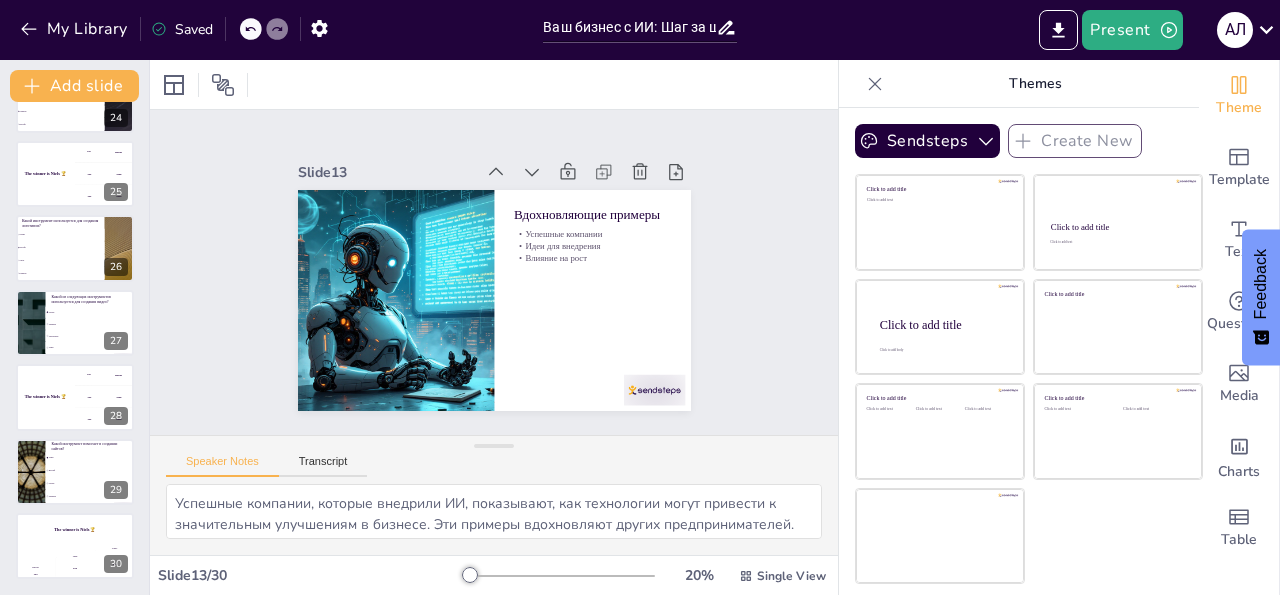 checkbox on "true" 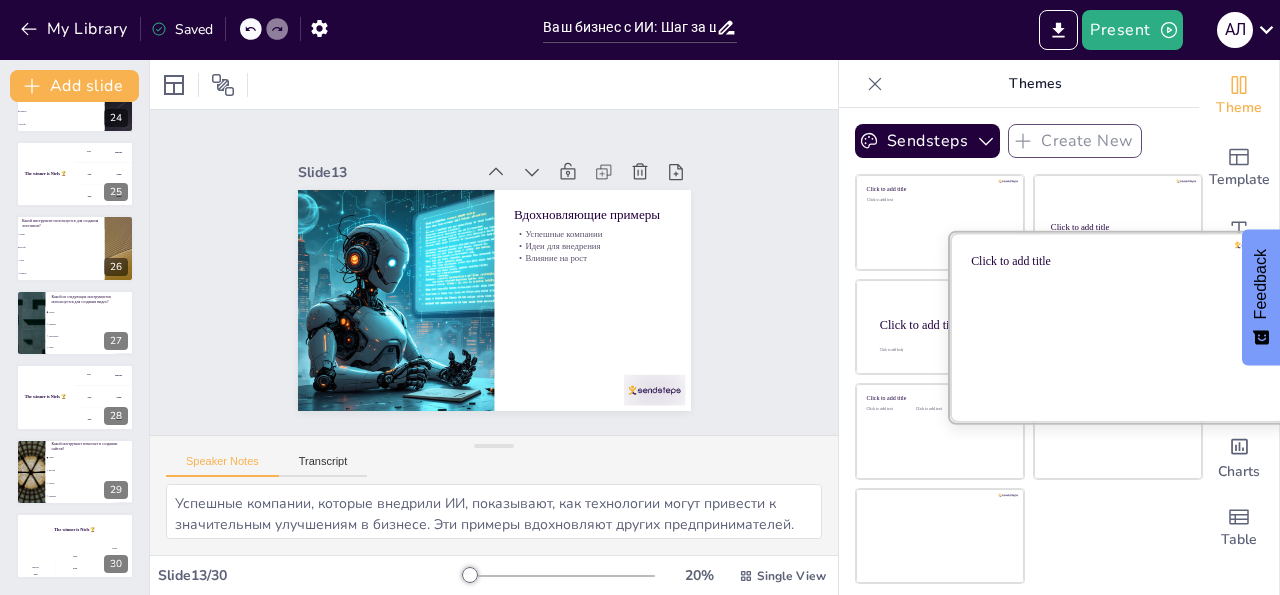checkbox on "true" 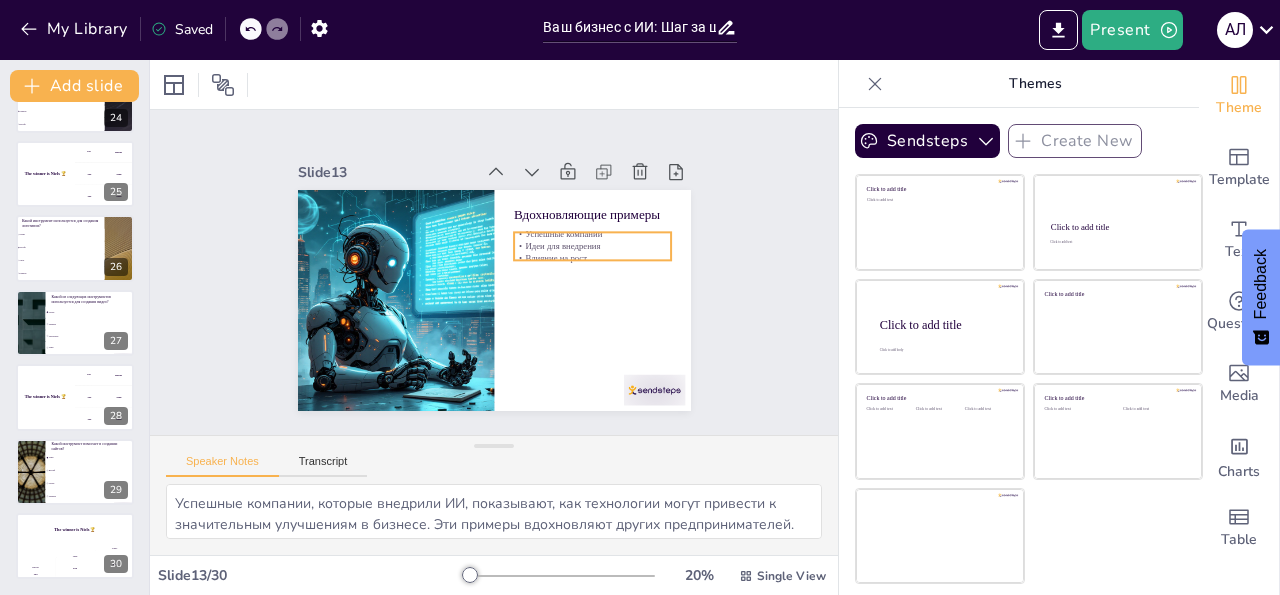 checkbox on "true" 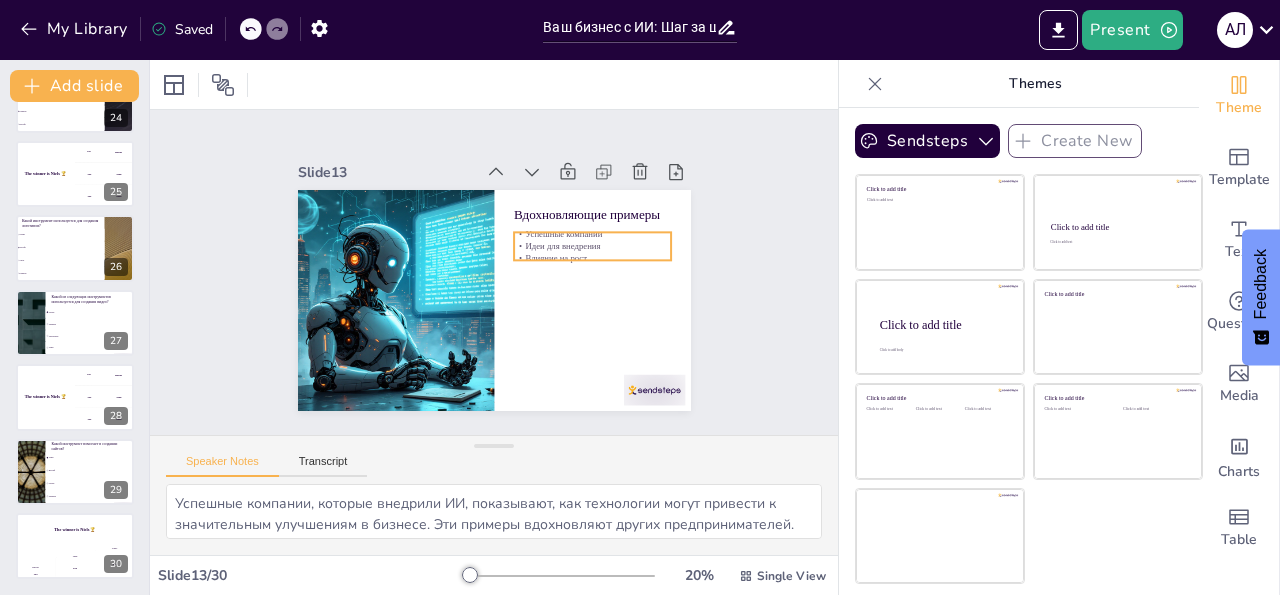 checkbox on "true" 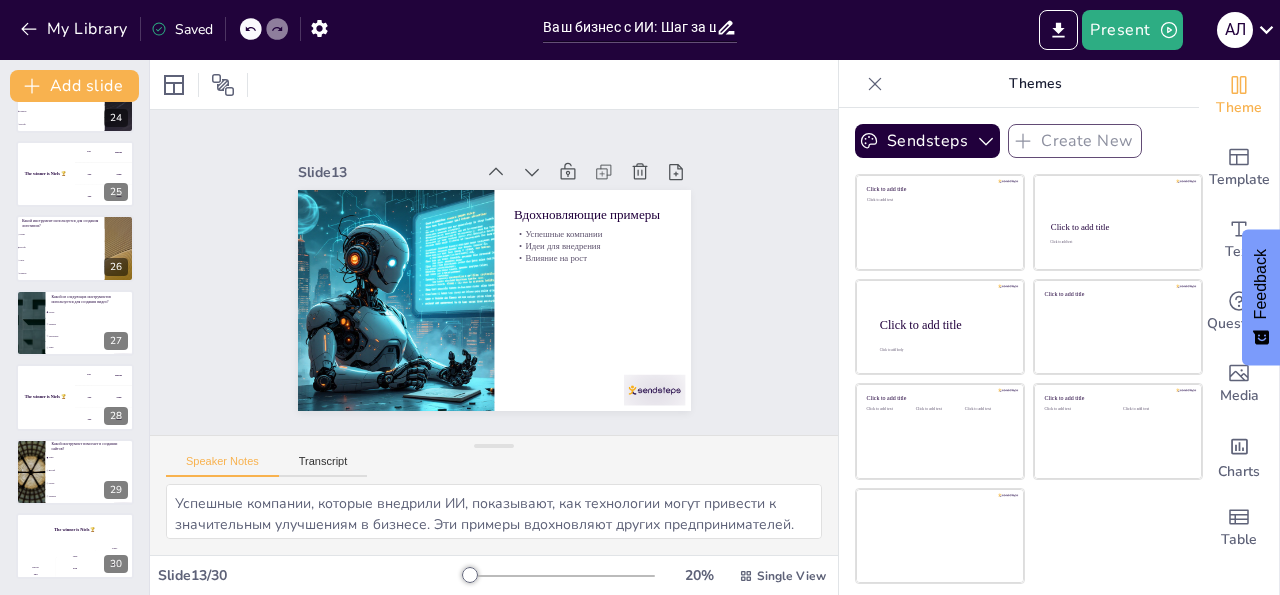 checkbox on "true" 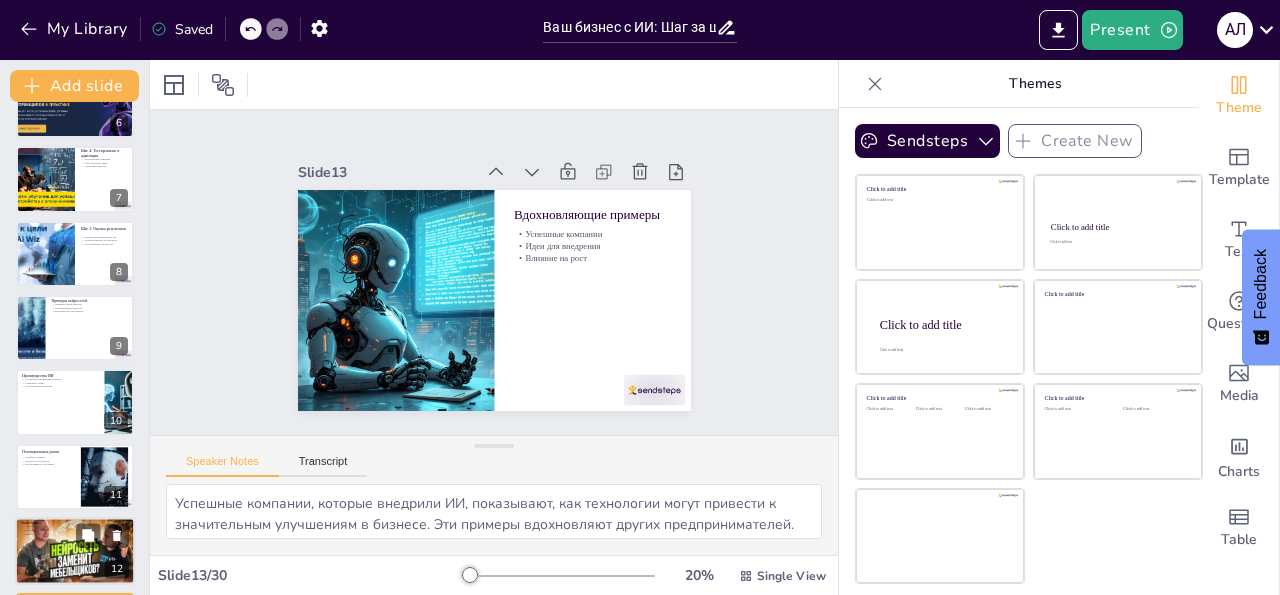 type 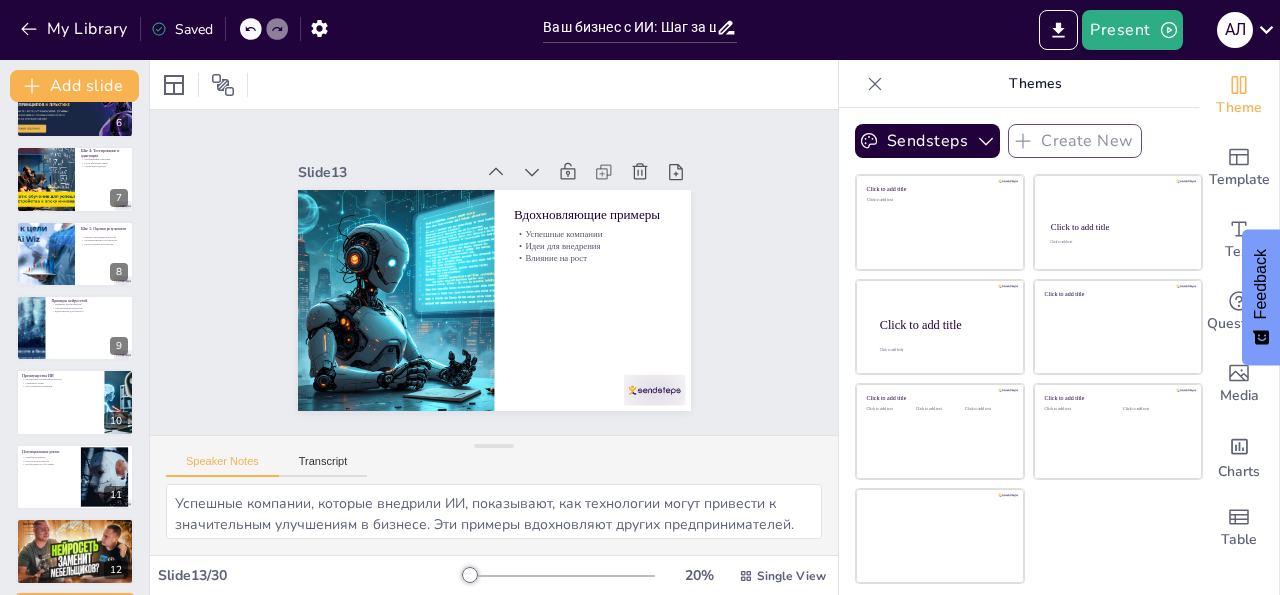 scroll, scrollTop: 0, scrollLeft: 0, axis: both 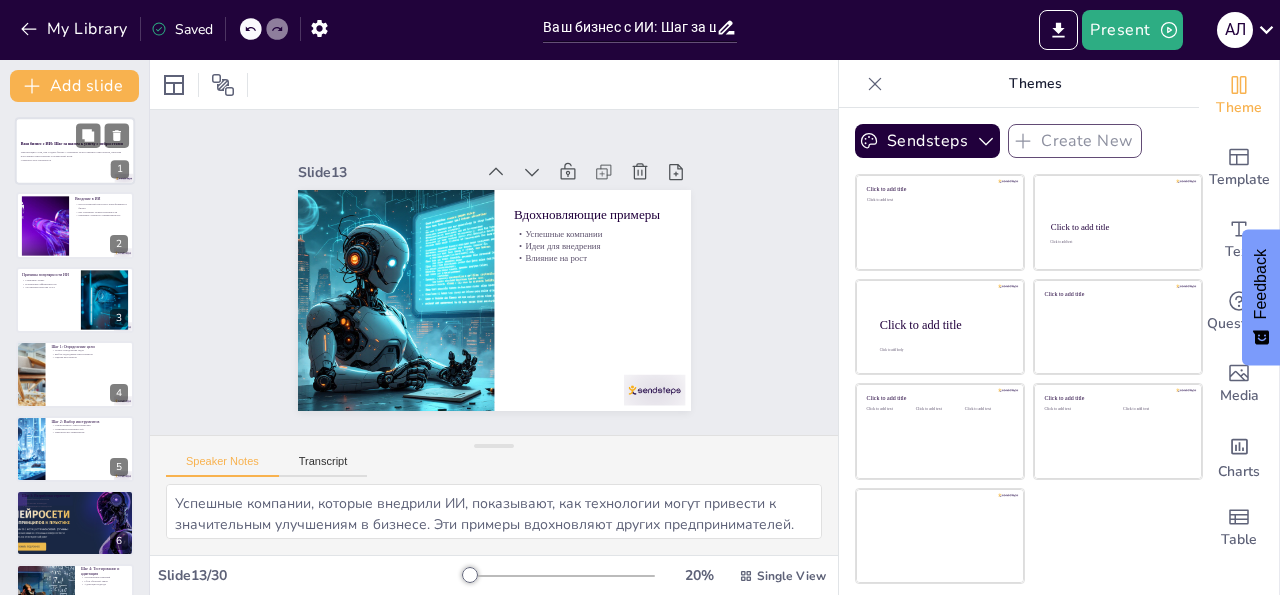click on "Презентация о том, как создать бизнес с помощью искусственного интеллекта, включая популярные инструменты и пошаговый план." at bounding box center [75, 154] 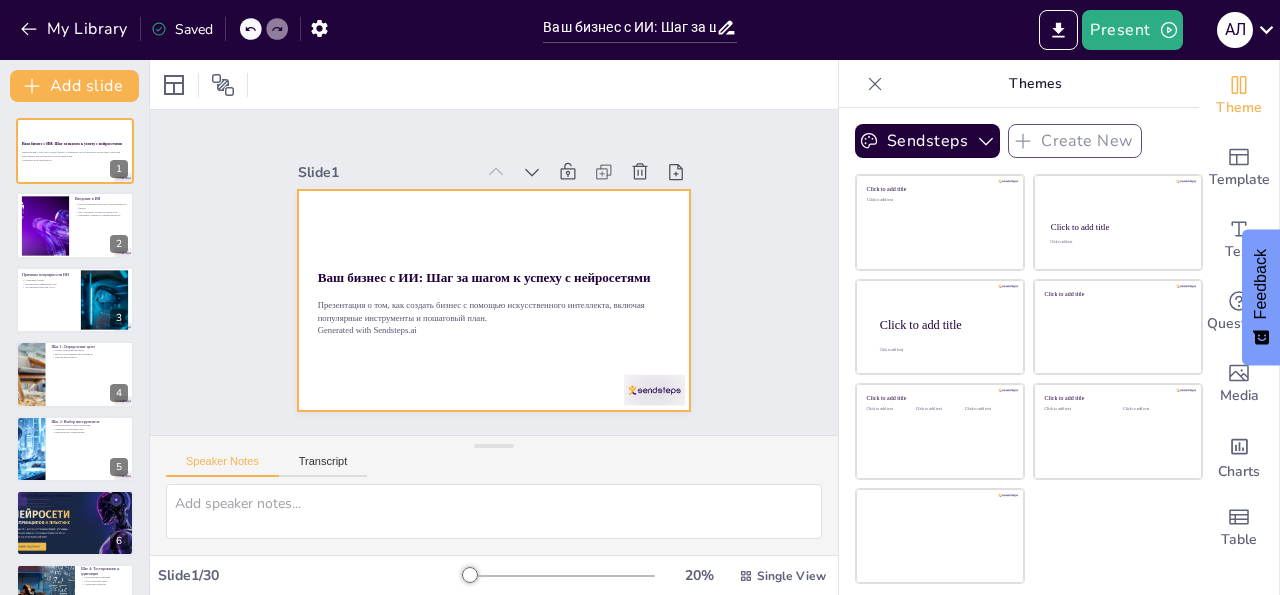 click at bounding box center (521, 272) 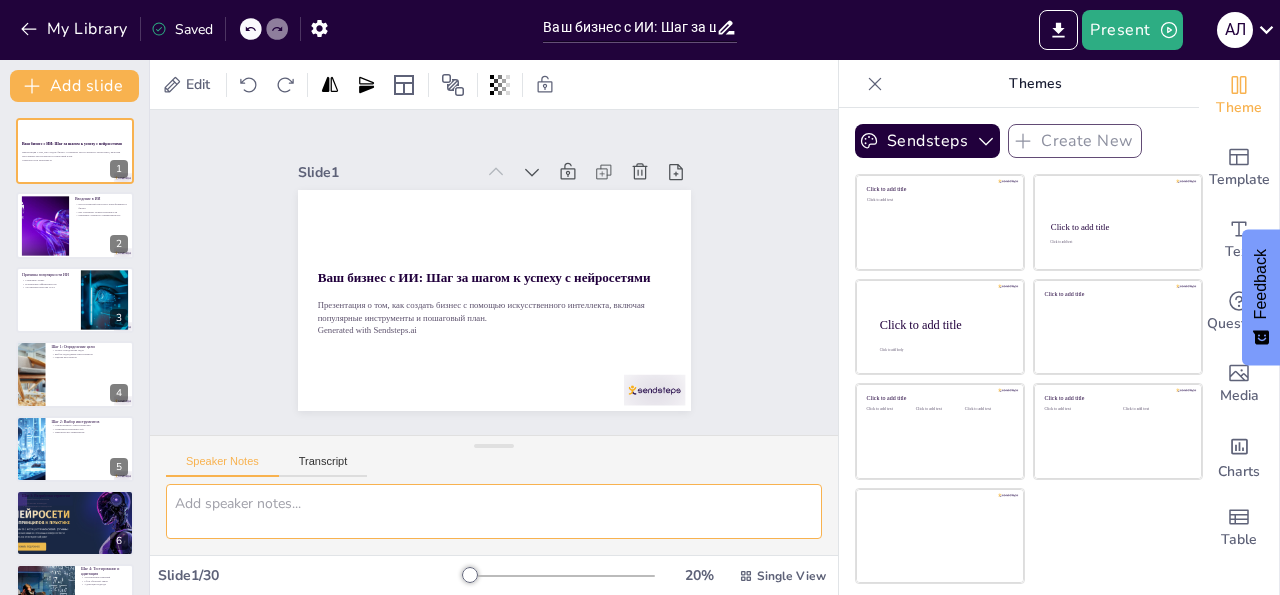 click at bounding box center (494, 511) 